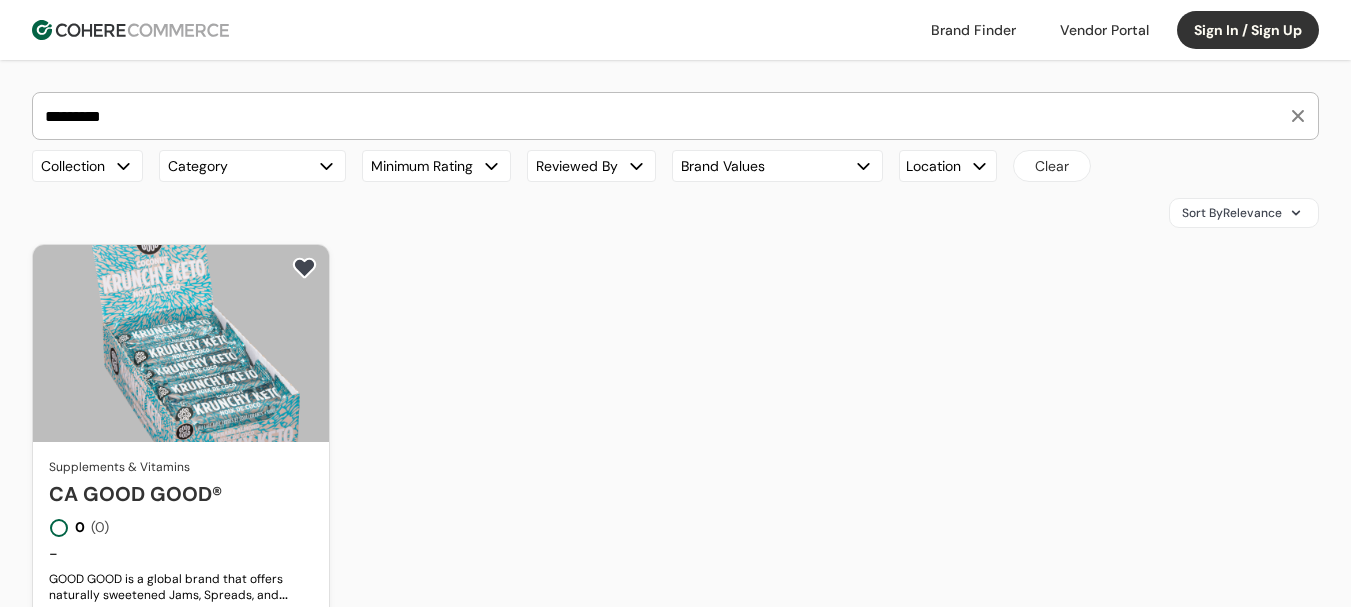 scroll, scrollTop: 0, scrollLeft: 0, axis: both 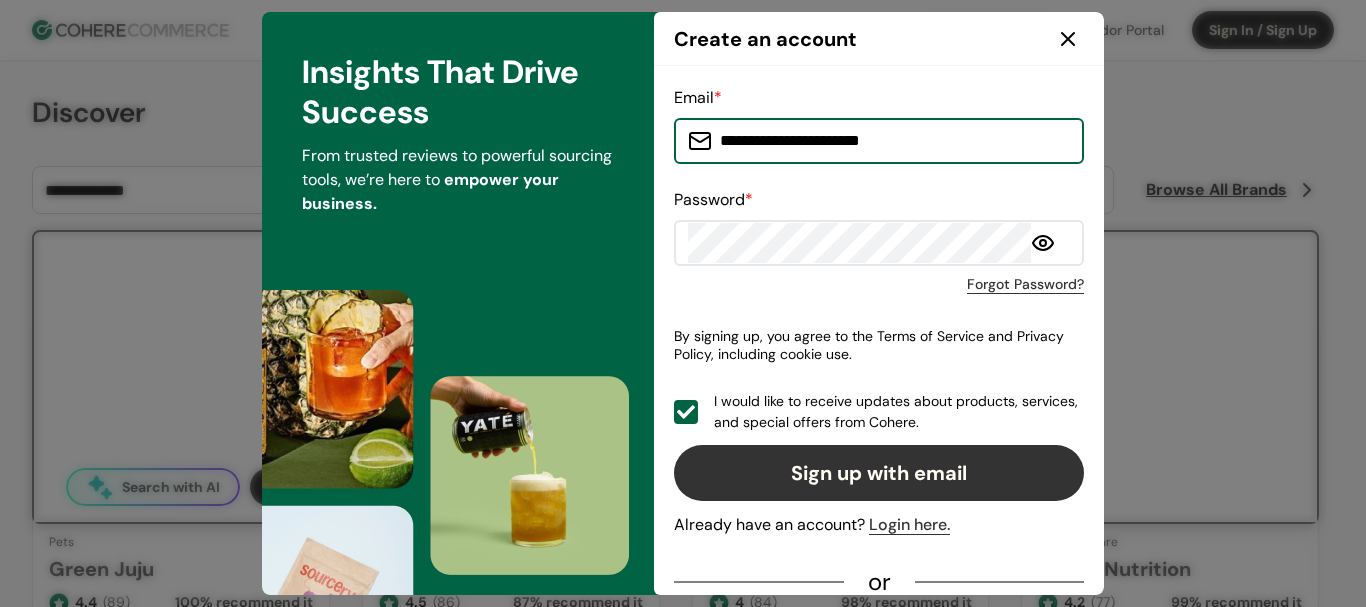 click 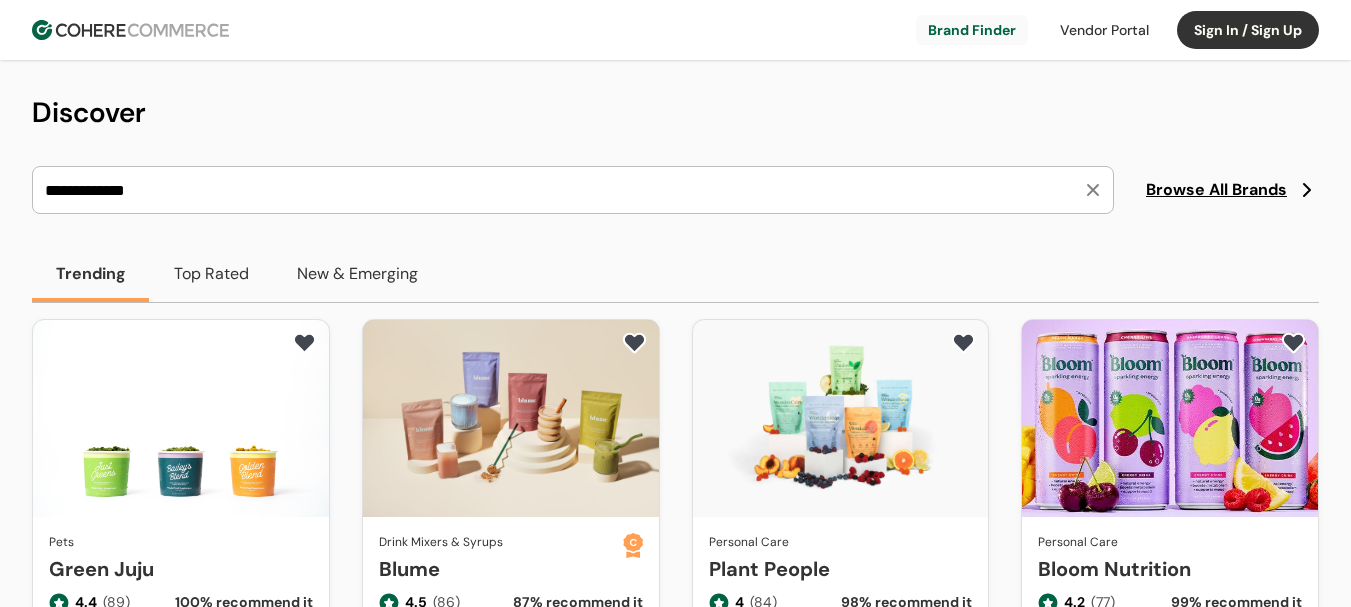click on "**********" at bounding box center [561, 190] 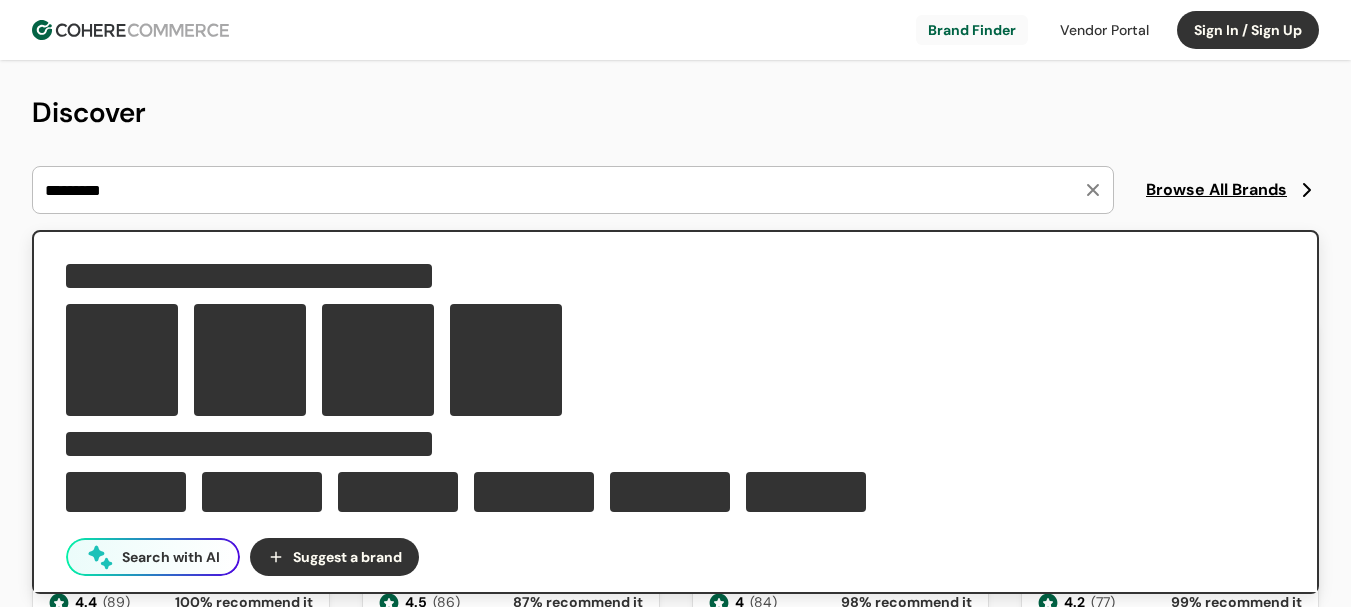 type on "*********" 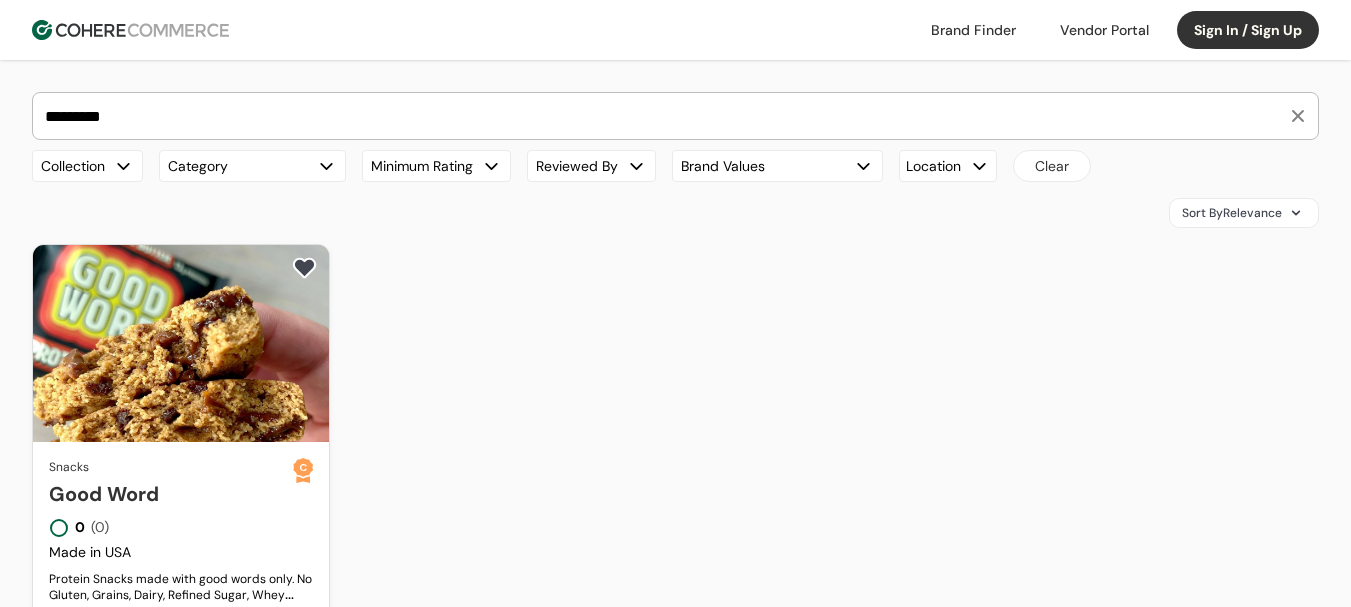 click on "Good Word" at bounding box center (171, 494) 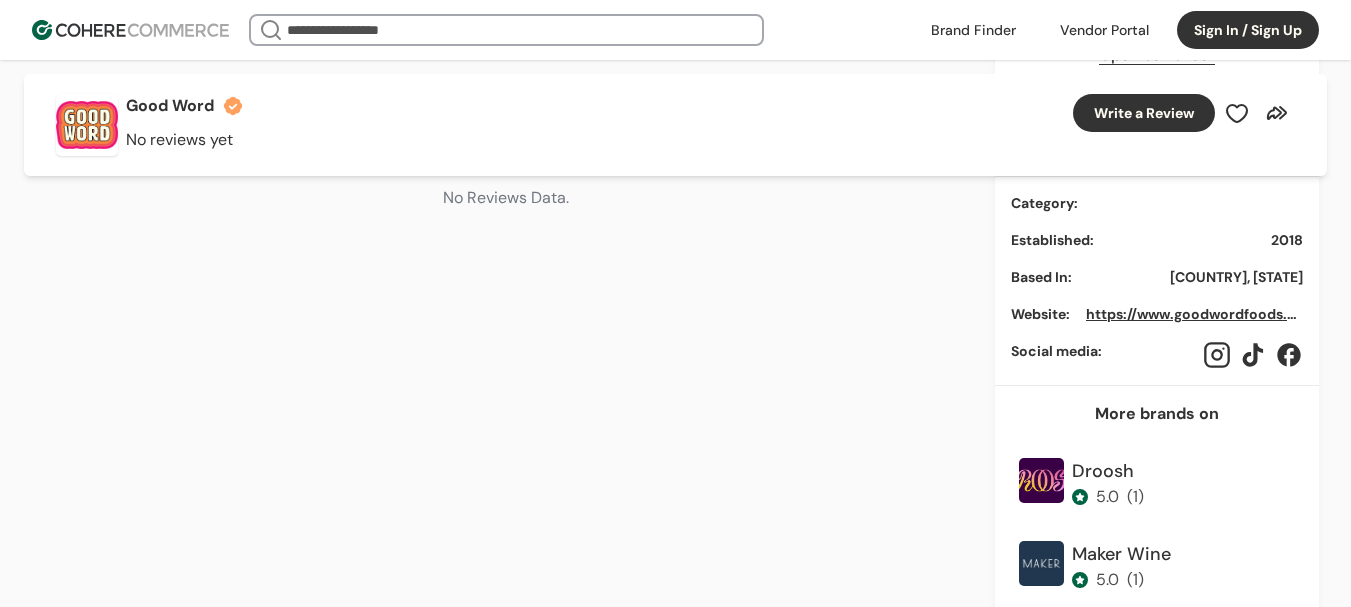 scroll, scrollTop: 1000, scrollLeft: 0, axis: vertical 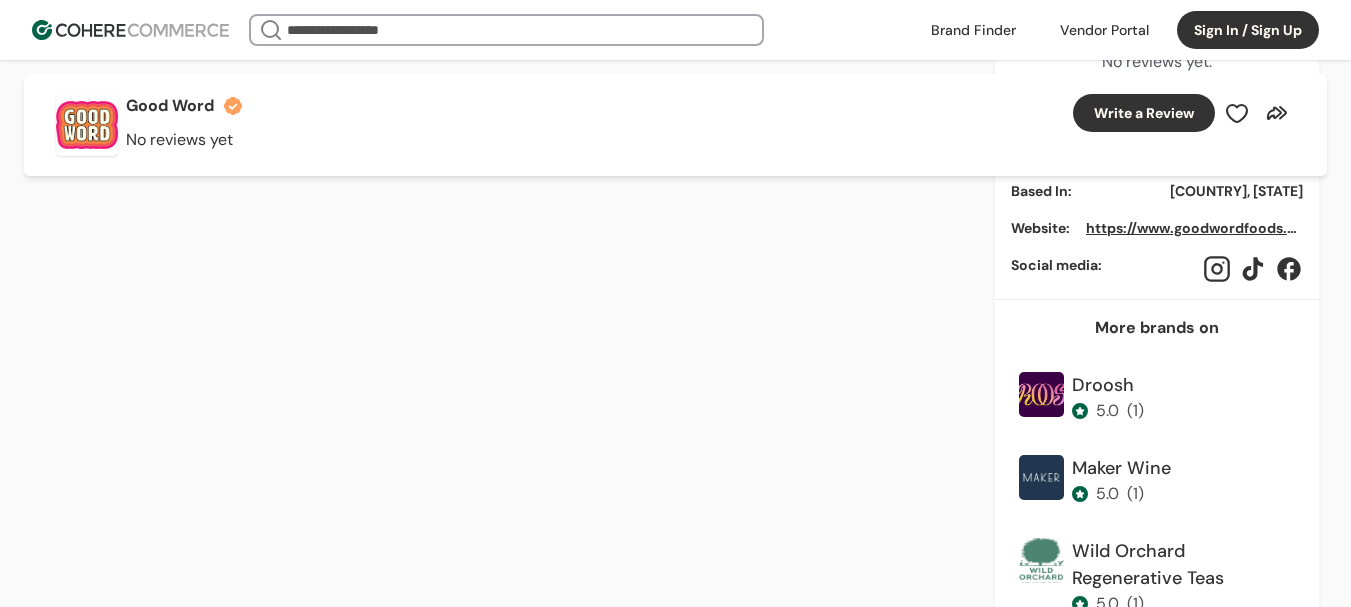 click on "https://www.goodwordfoods.com/" at bounding box center [1205, 228] 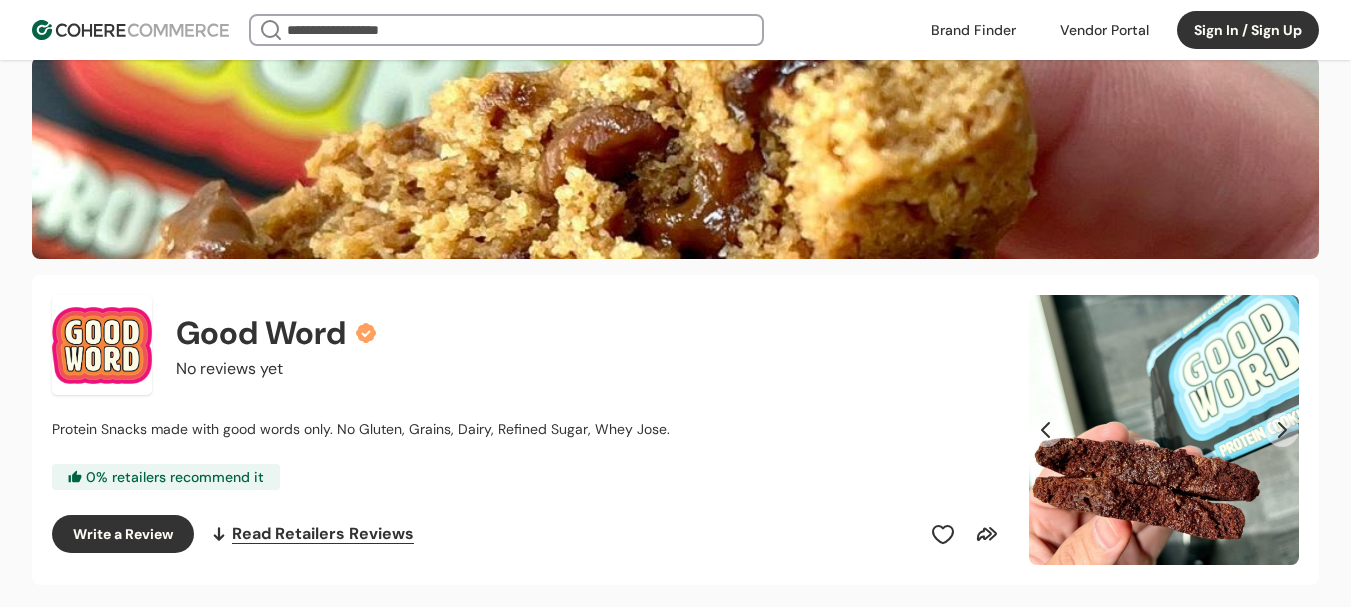 scroll, scrollTop: 0, scrollLeft: 0, axis: both 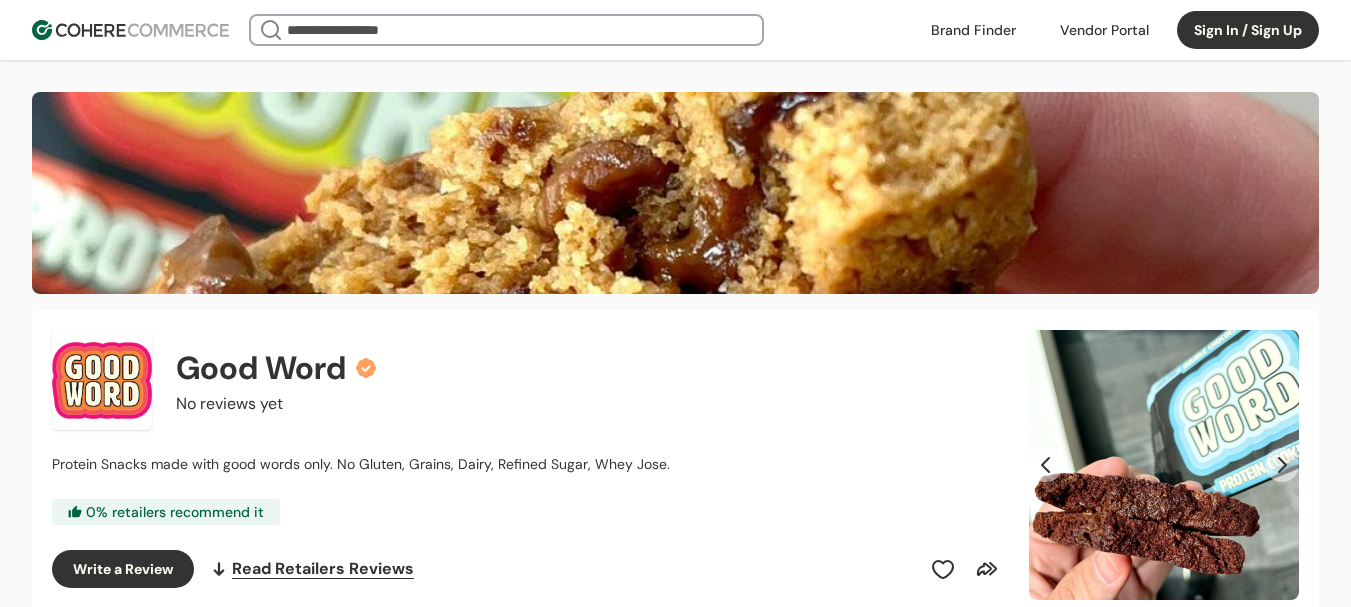click at bounding box center (973, 30) 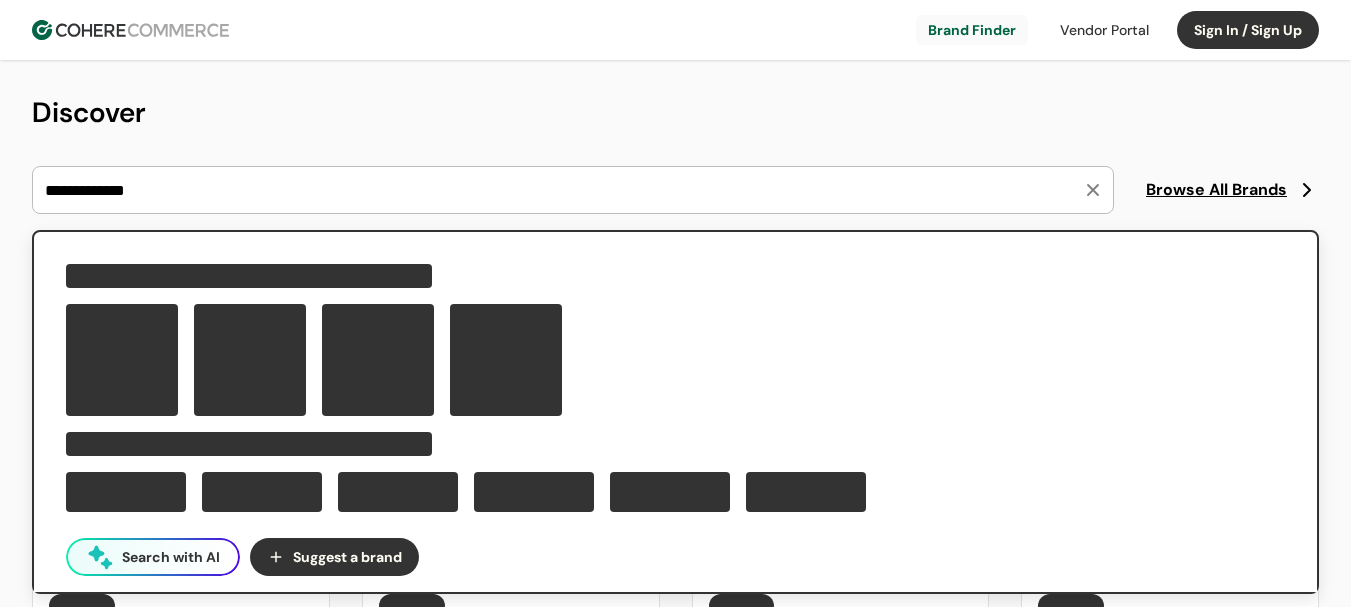 scroll, scrollTop: 0, scrollLeft: 0, axis: both 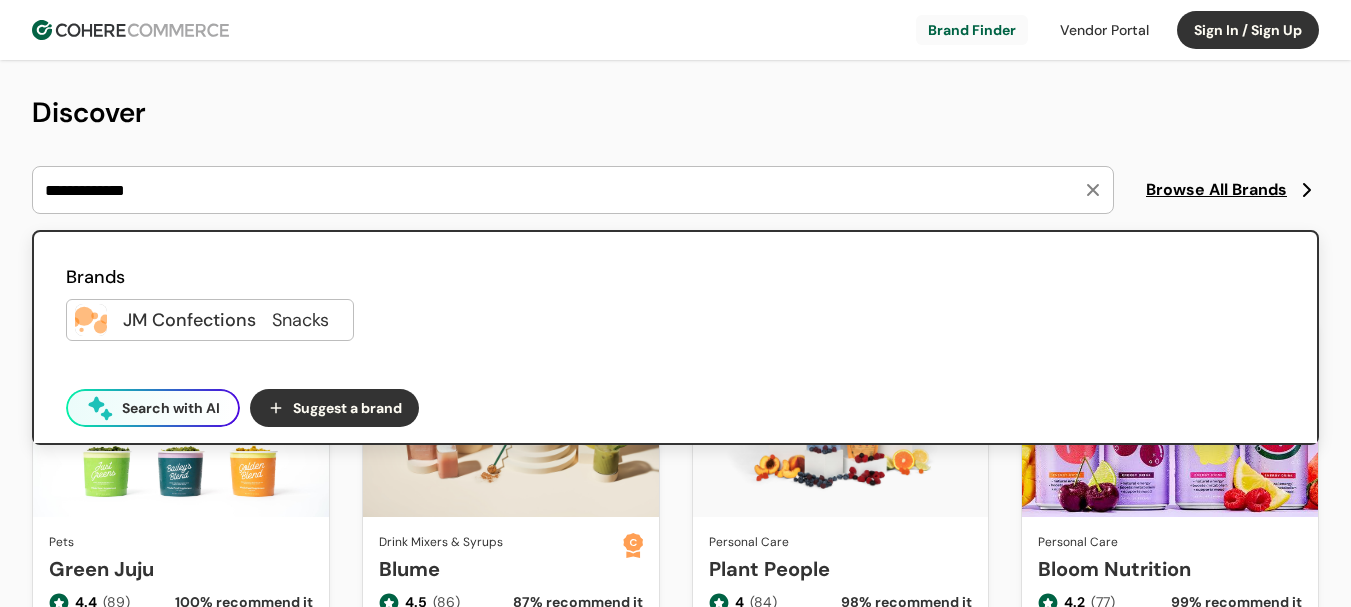 type on "**********" 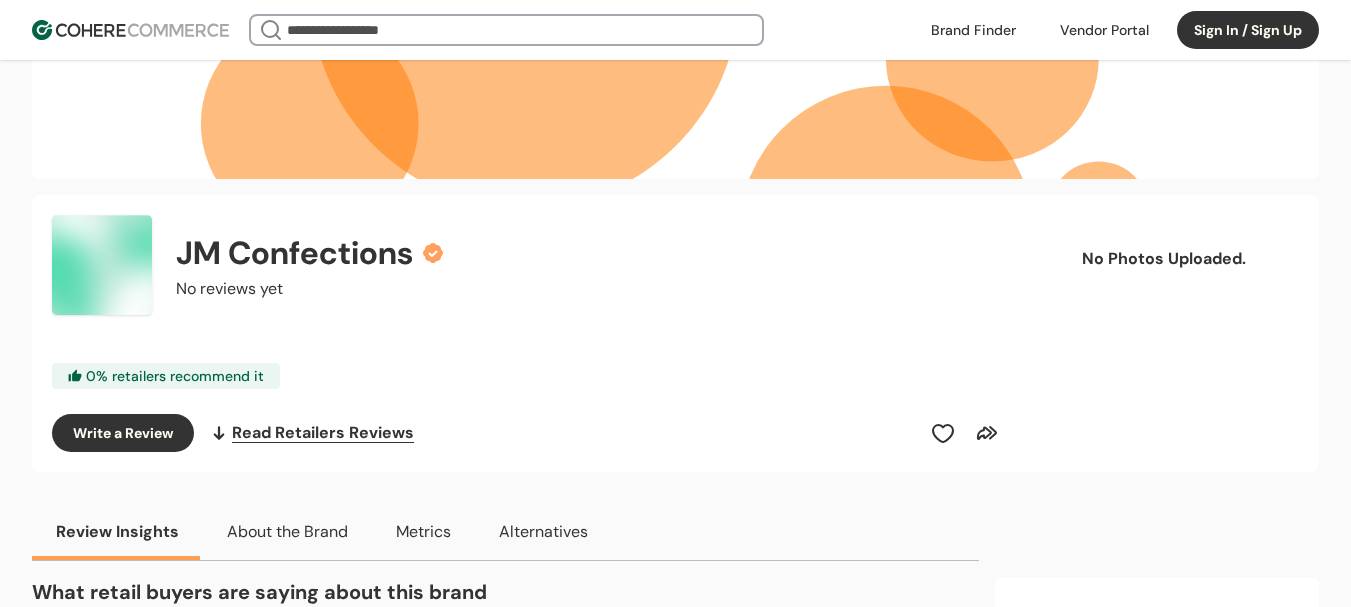 scroll, scrollTop: 0, scrollLeft: 0, axis: both 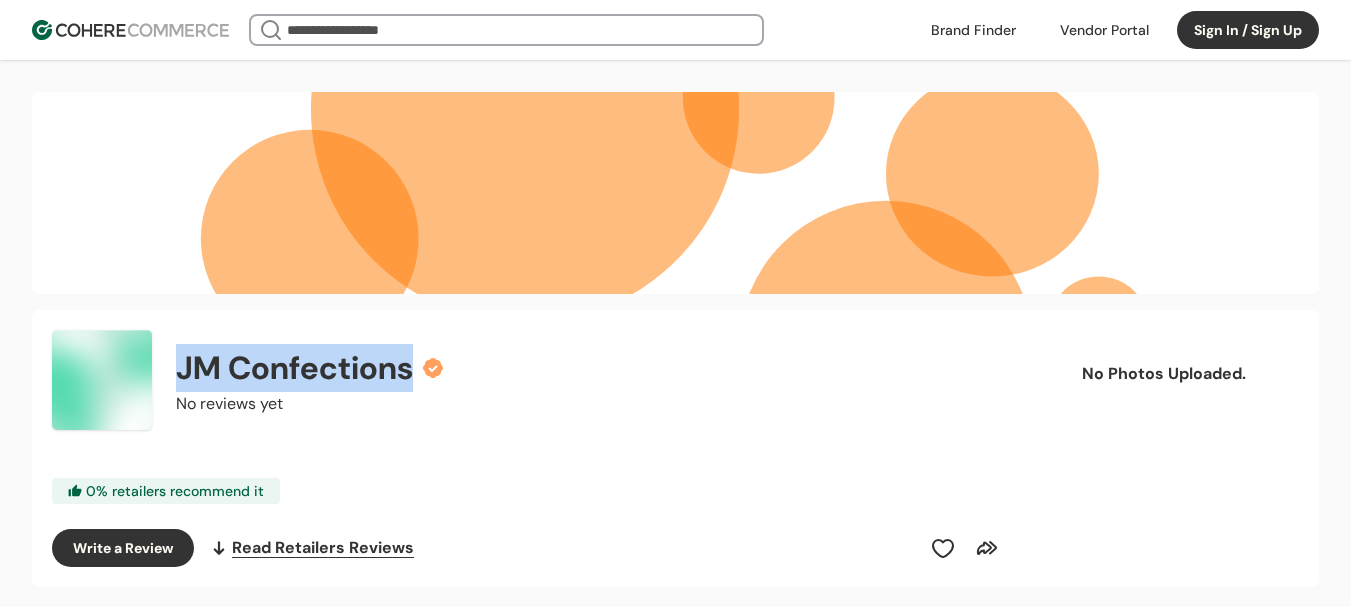 drag, startPoint x: 407, startPoint y: 364, endPoint x: 163, endPoint y: 362, distance: 244.0082 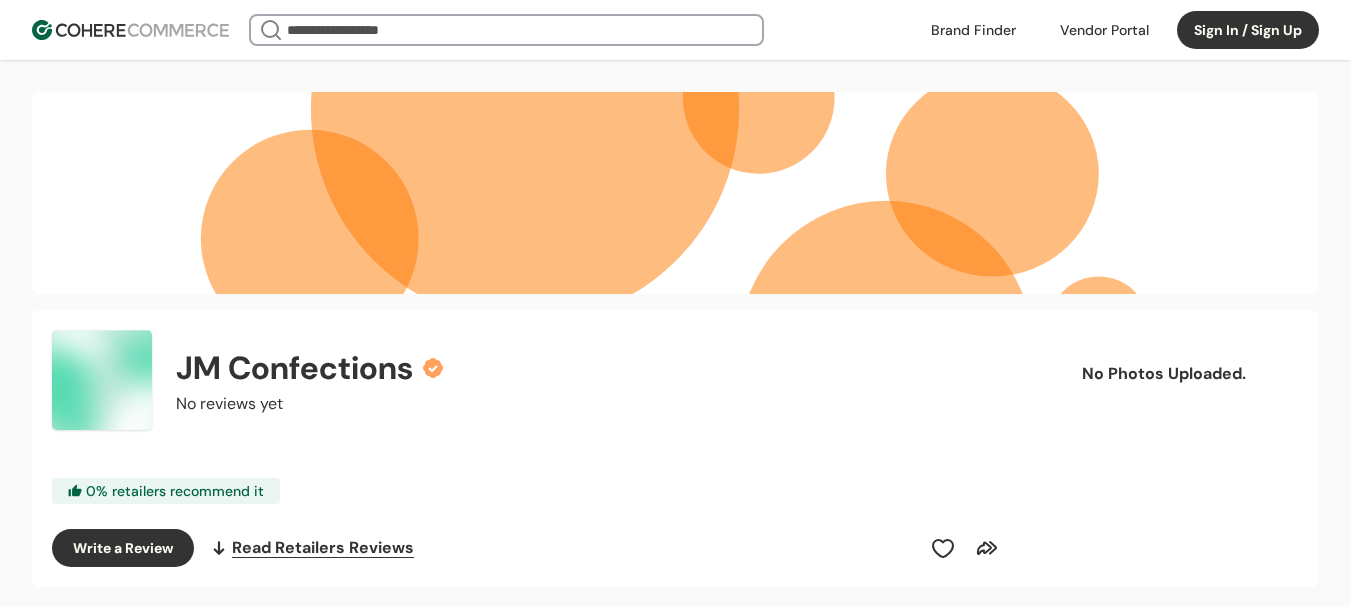 click at bounding box center (506, 30) 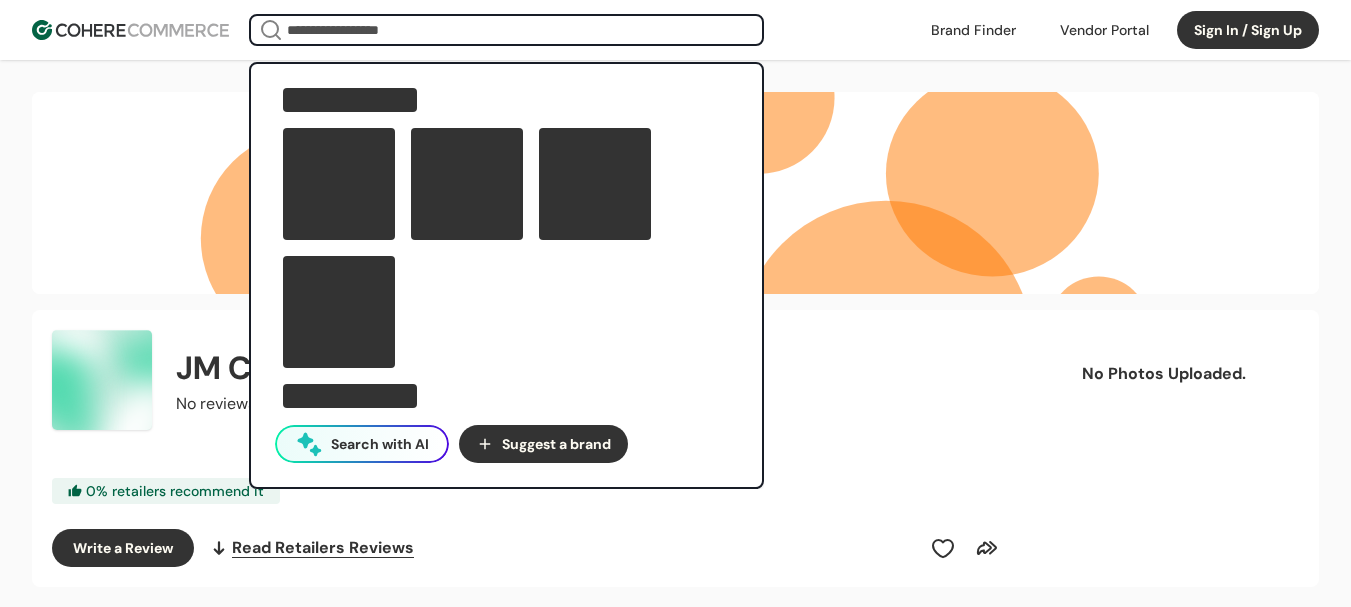 paste on "**********" 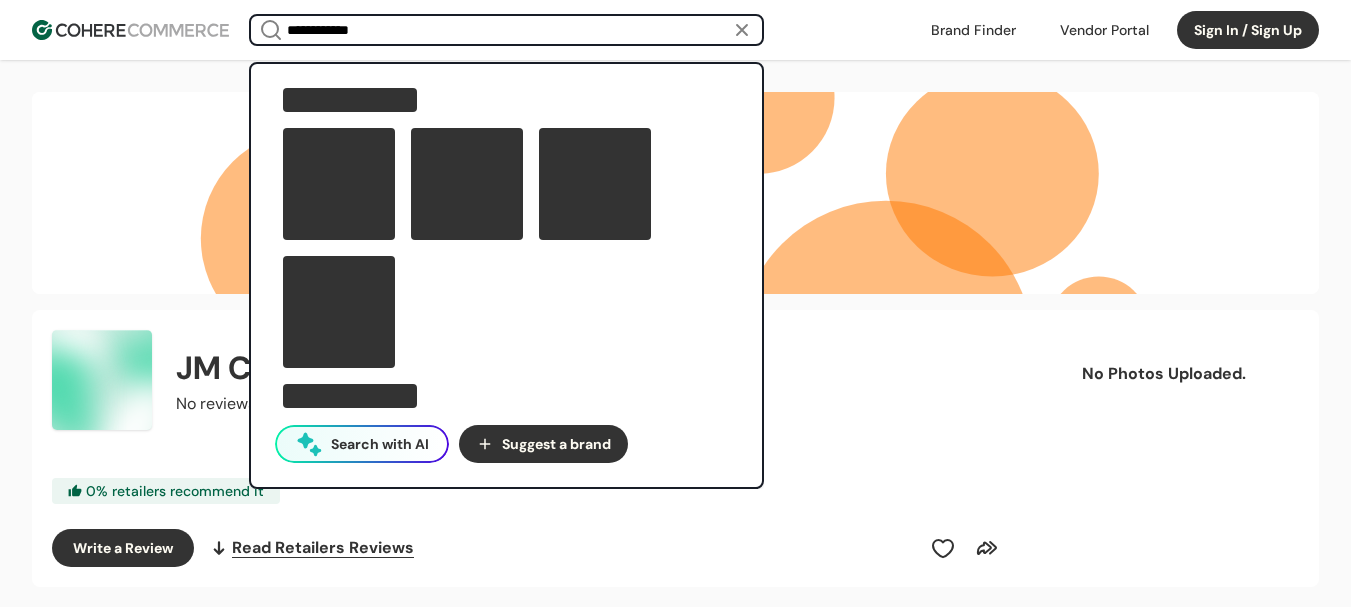 type on "**********" 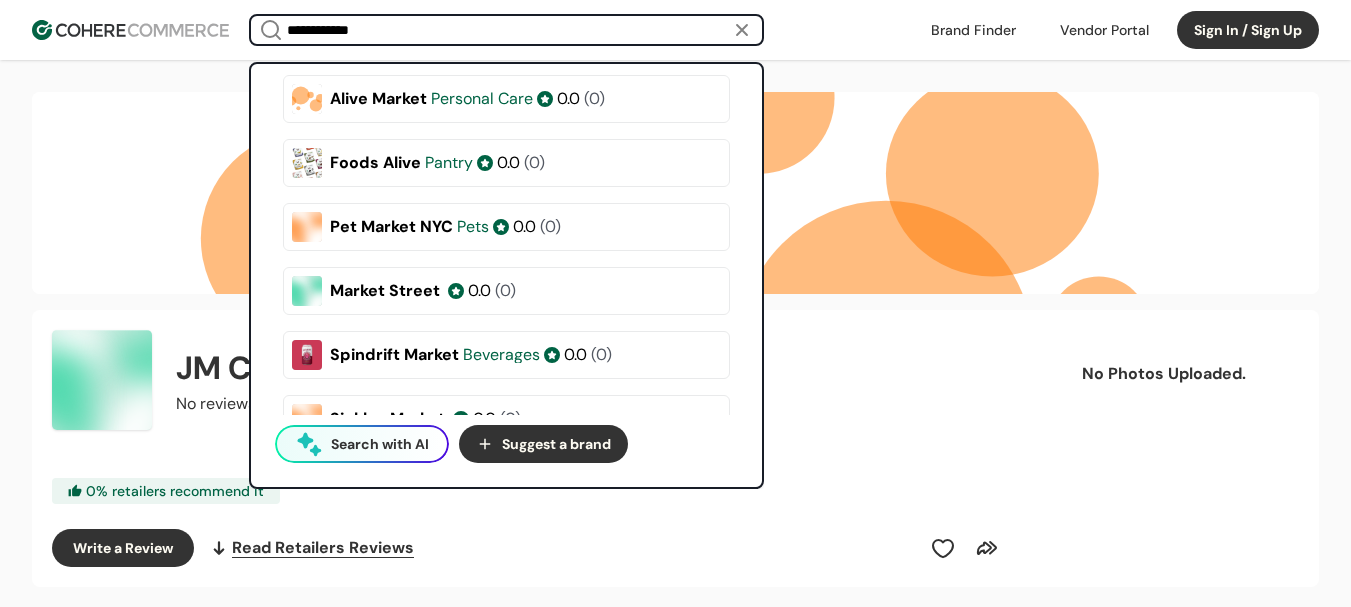 scroll, scrollTop: 0, scrollLeft: 0, axis: both 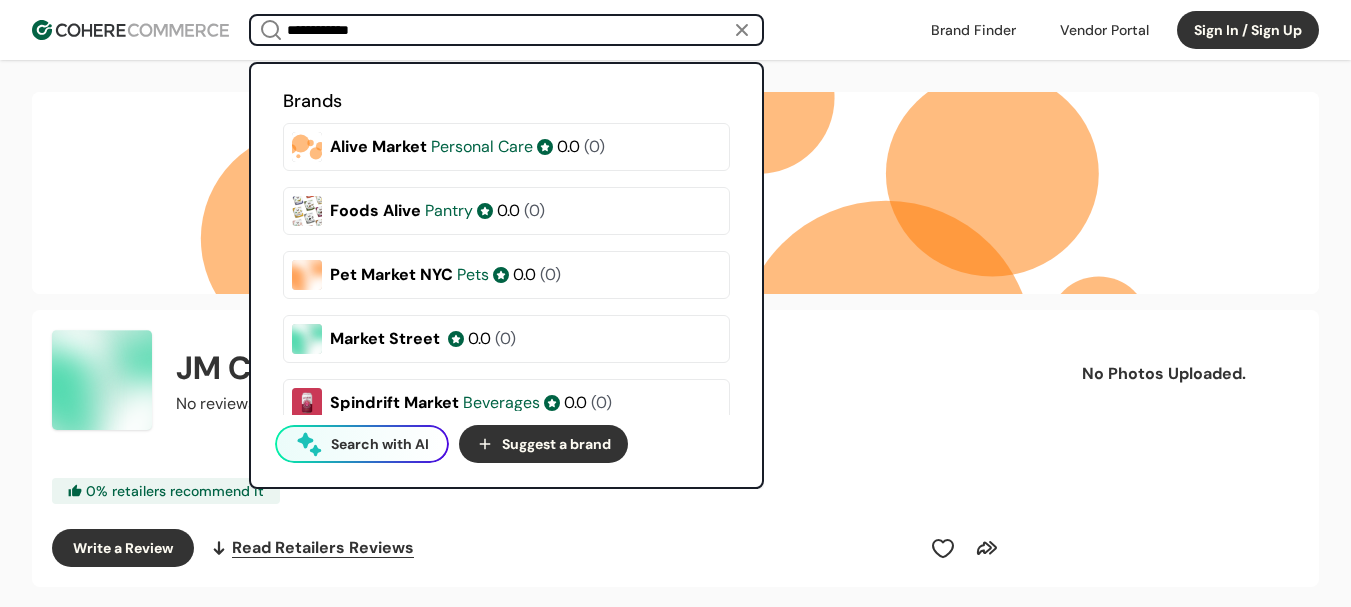 click at bounding box center (283, 171) 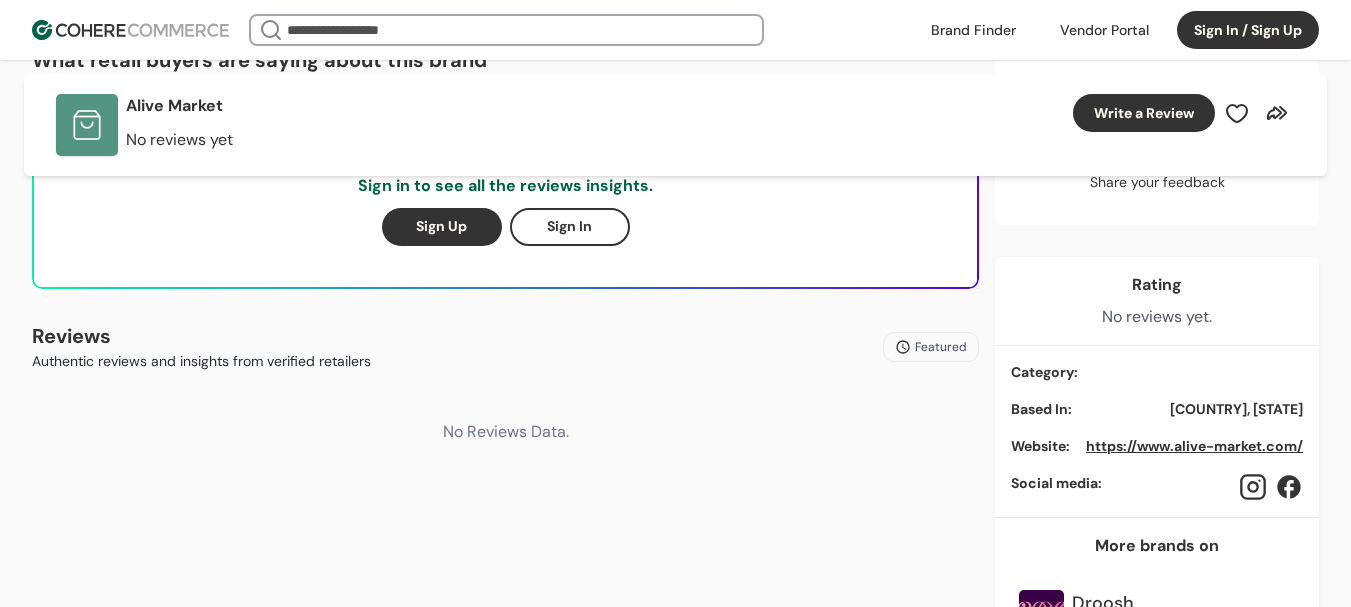 scroll, scrollTop: 800, scrollLeft: 0, axis: vertical 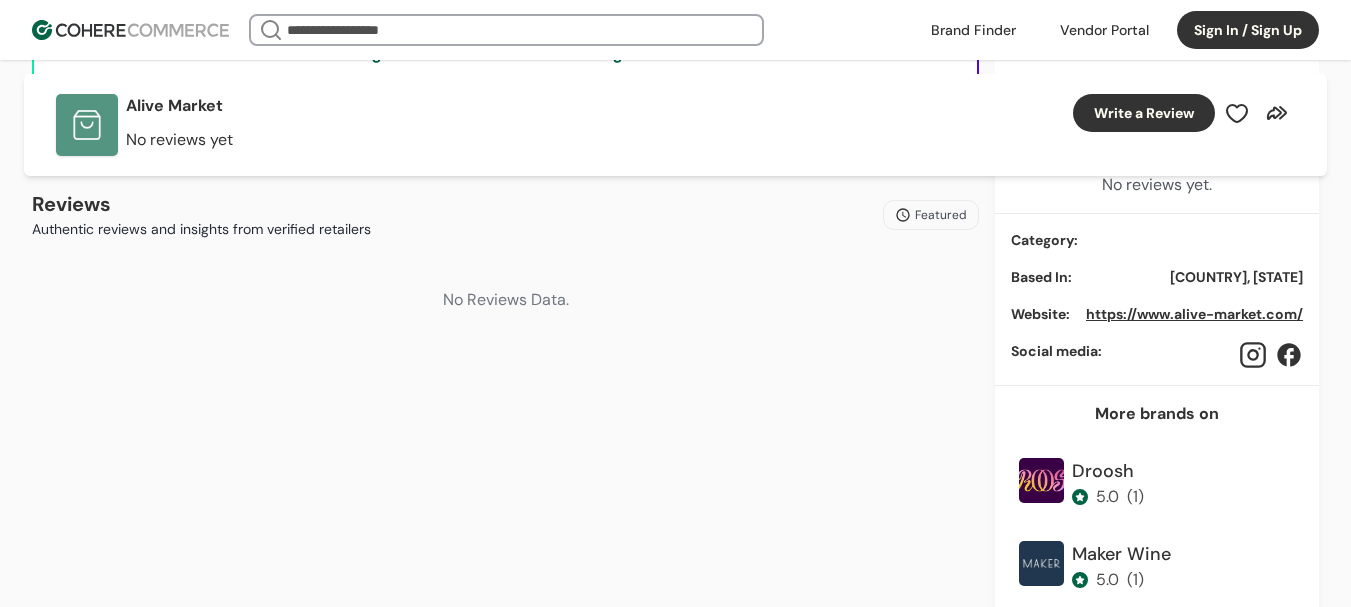 click on "https://www.alive-market.com/" at bounding box center [1194, 314] 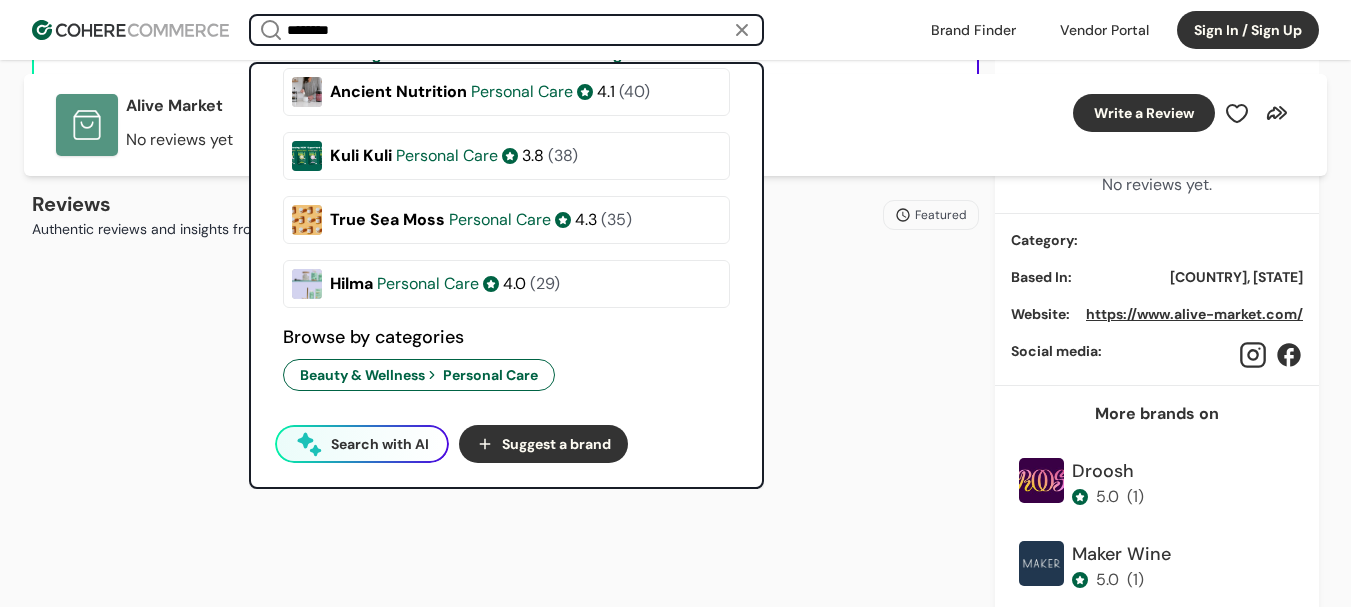 scroll, scrollTop: 459, scrollLeft: 0, axis: vertical 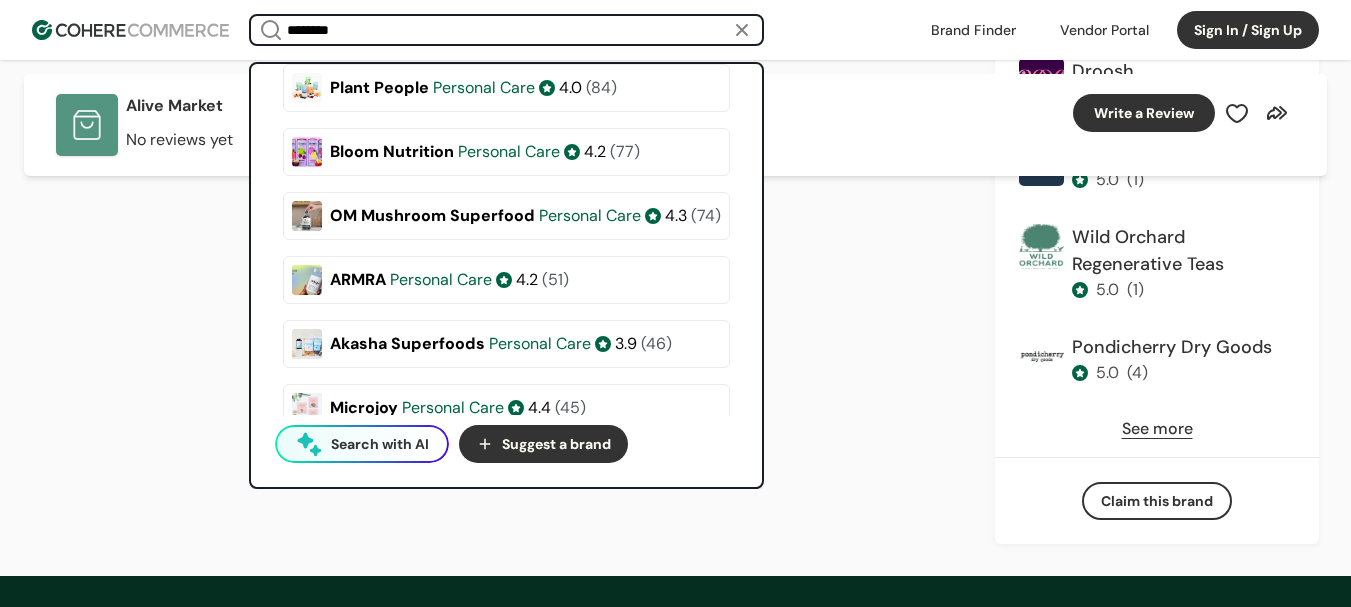 type on "********" 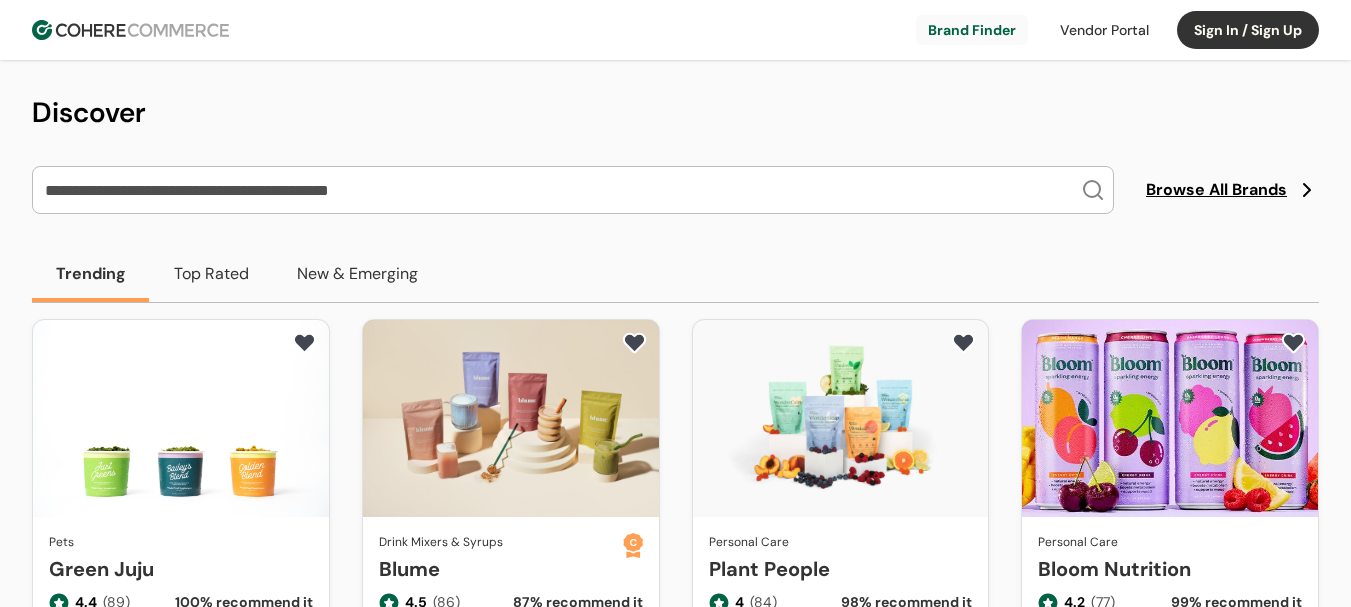 scroll, scrollTop: 0, scrollLeft: 0, axis: both 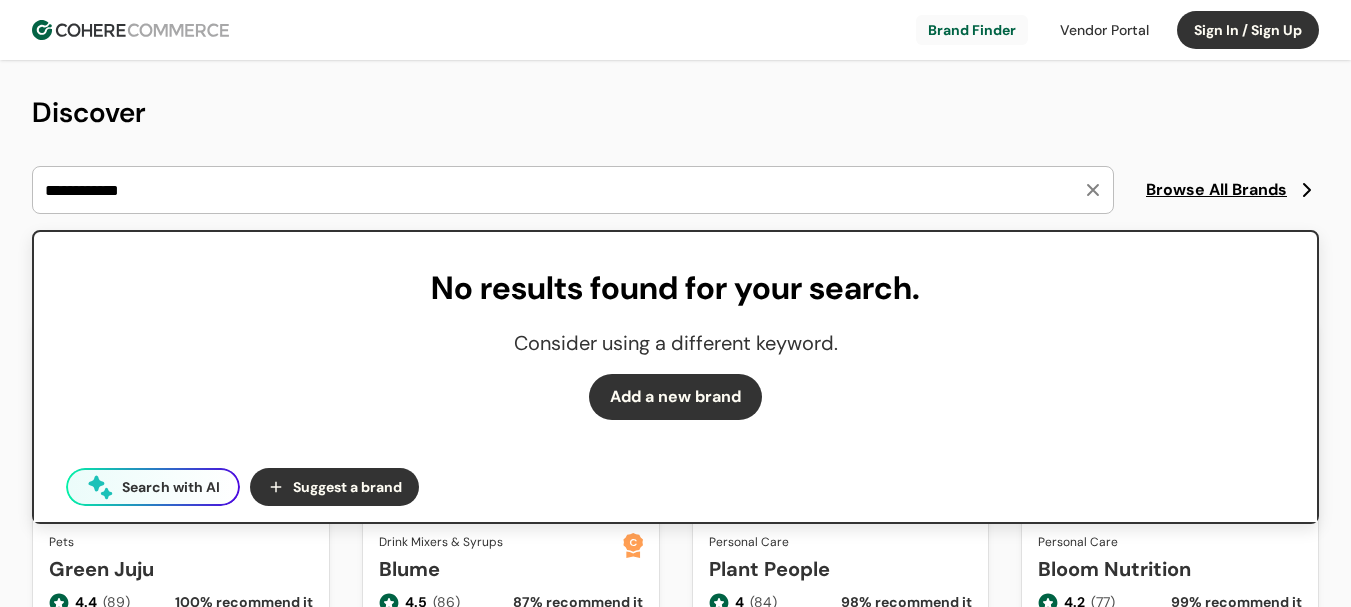 type on "**********" 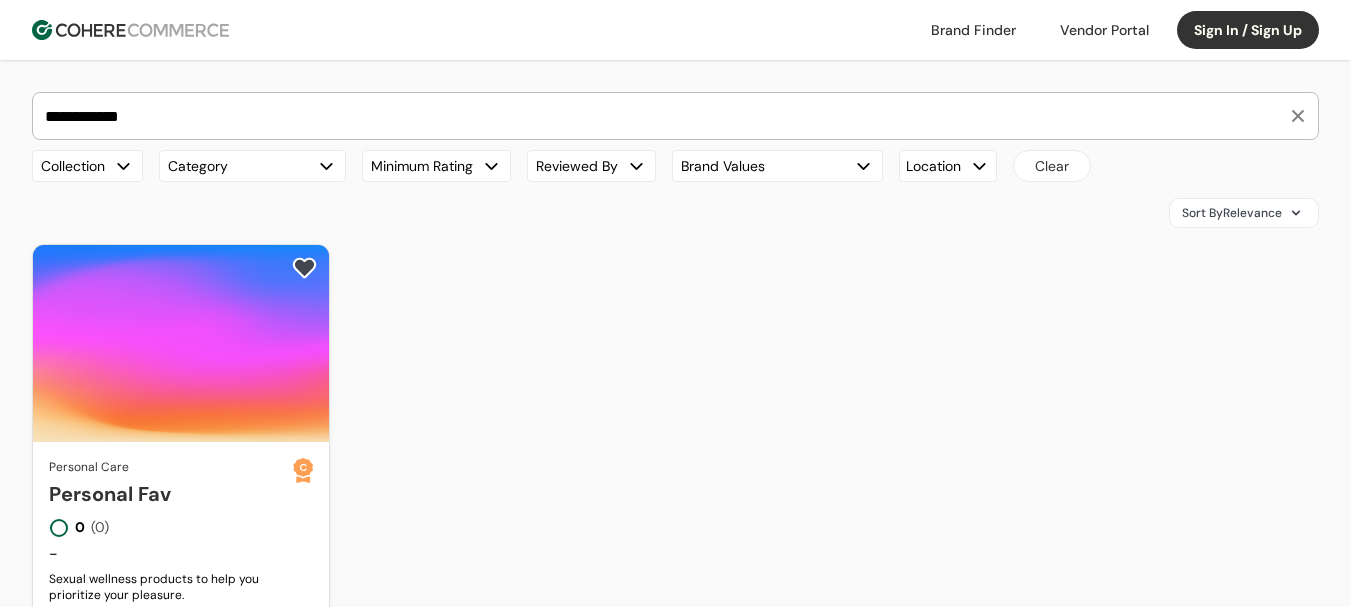 click on "Personal Fav" at bounding box center [171, 494] 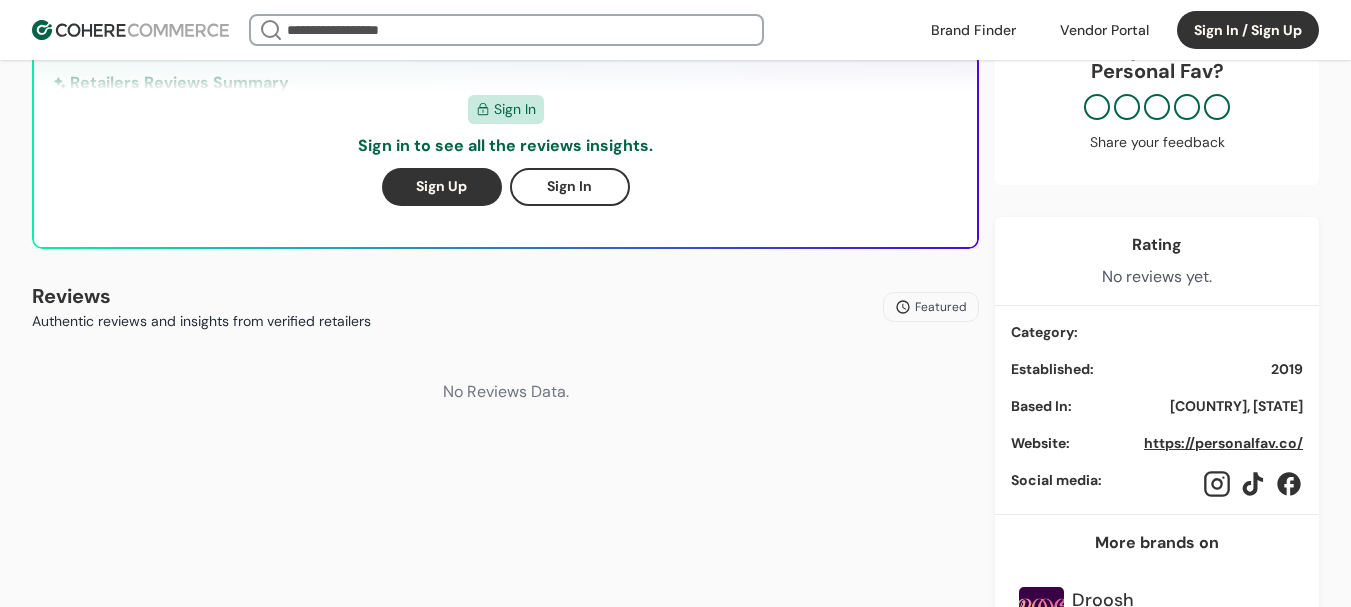 scroll, scrollTop: 800, scrollLeft: 0, axis: vertical 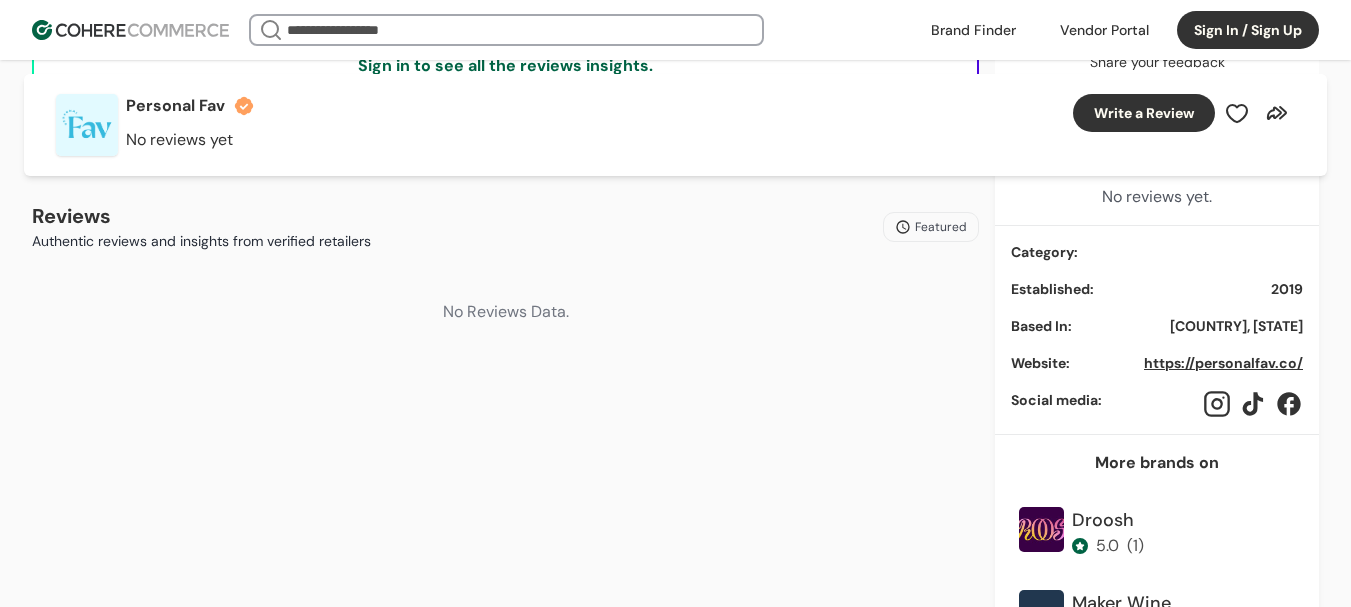 click on "https://personalfav.co/" at bounding box center [1223, 363] 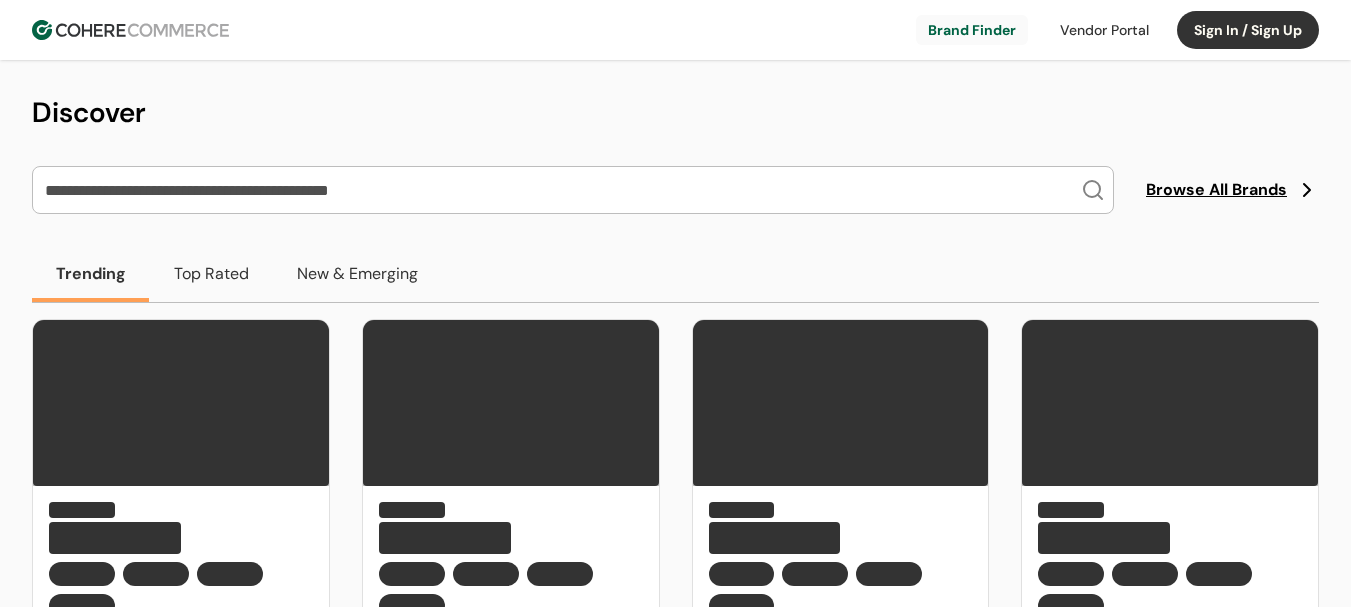 scroll, scrollTop: 0, scrollLeft: 0, axis: both 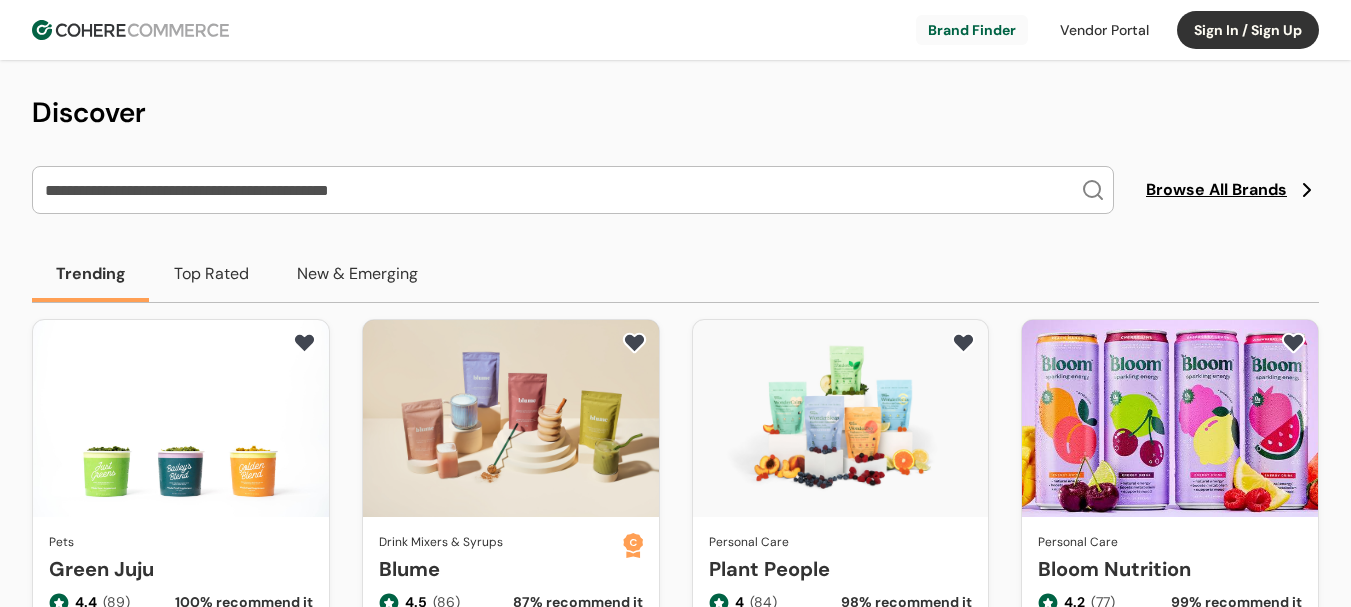 drag, startPoint x: 0, startPoint y: 0, endPoint x: 576, endPoint y: 187, distance: 605.5947 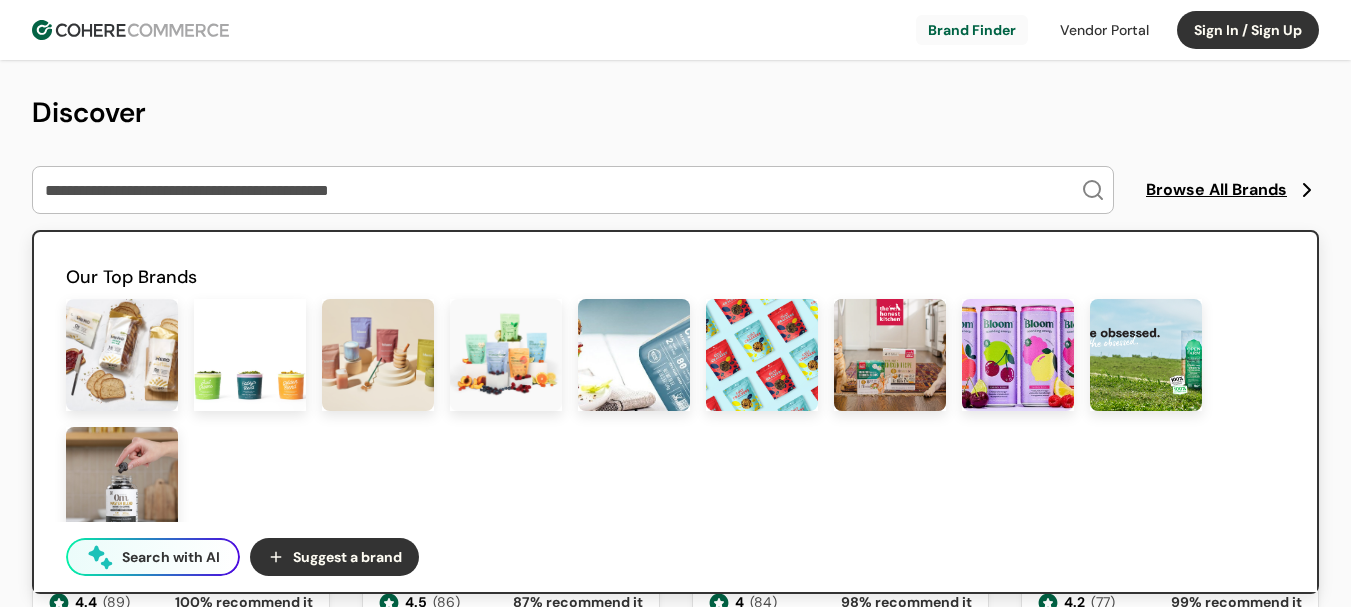 paste on "******" 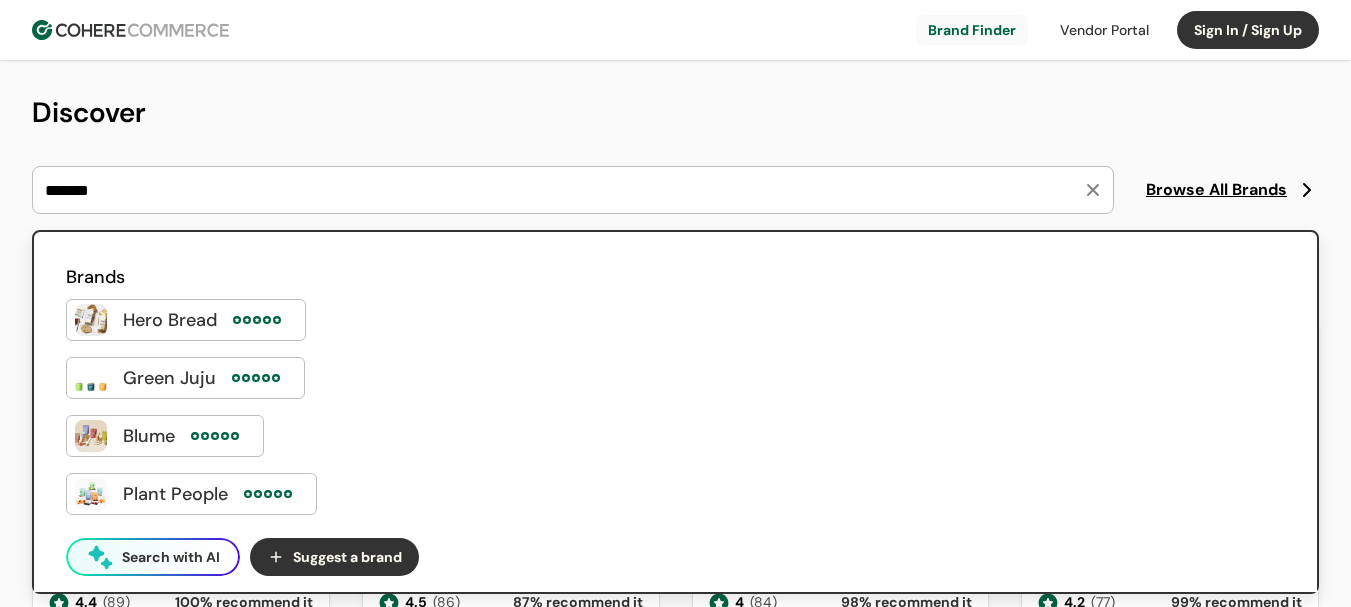 type on "******" 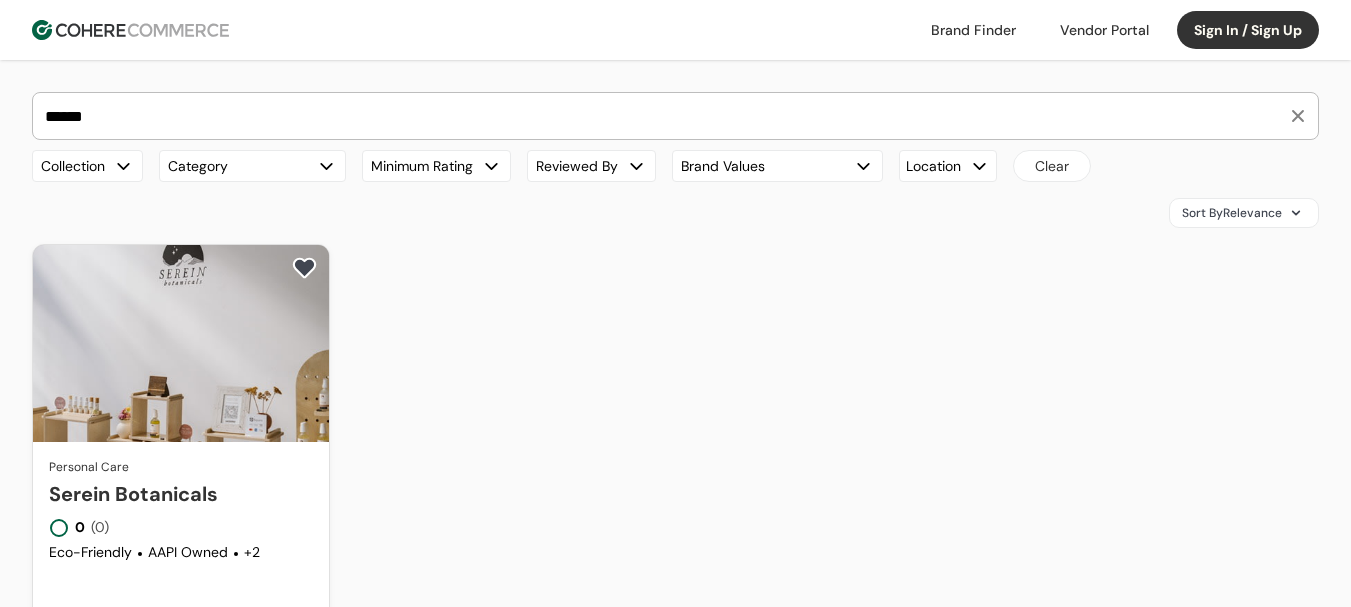 click on "Serein Botanicals" at bounding box center (181, 494) 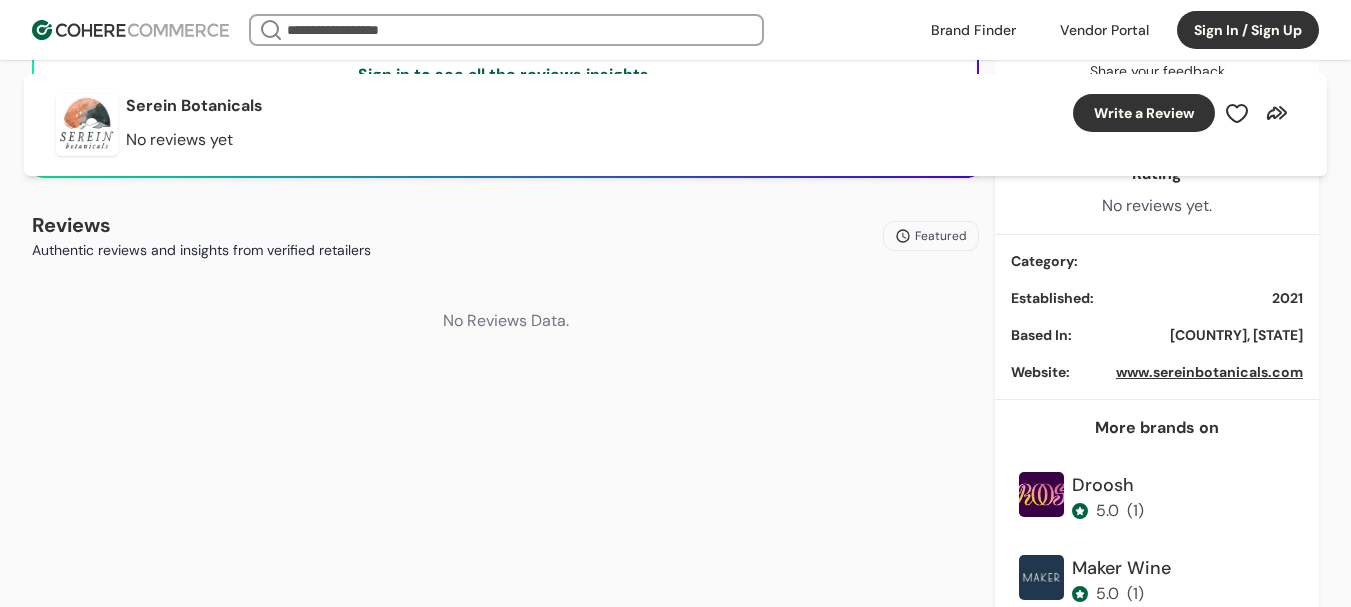 scroll, scrollTop: 797, scrollLeft: 0, axis: vertical 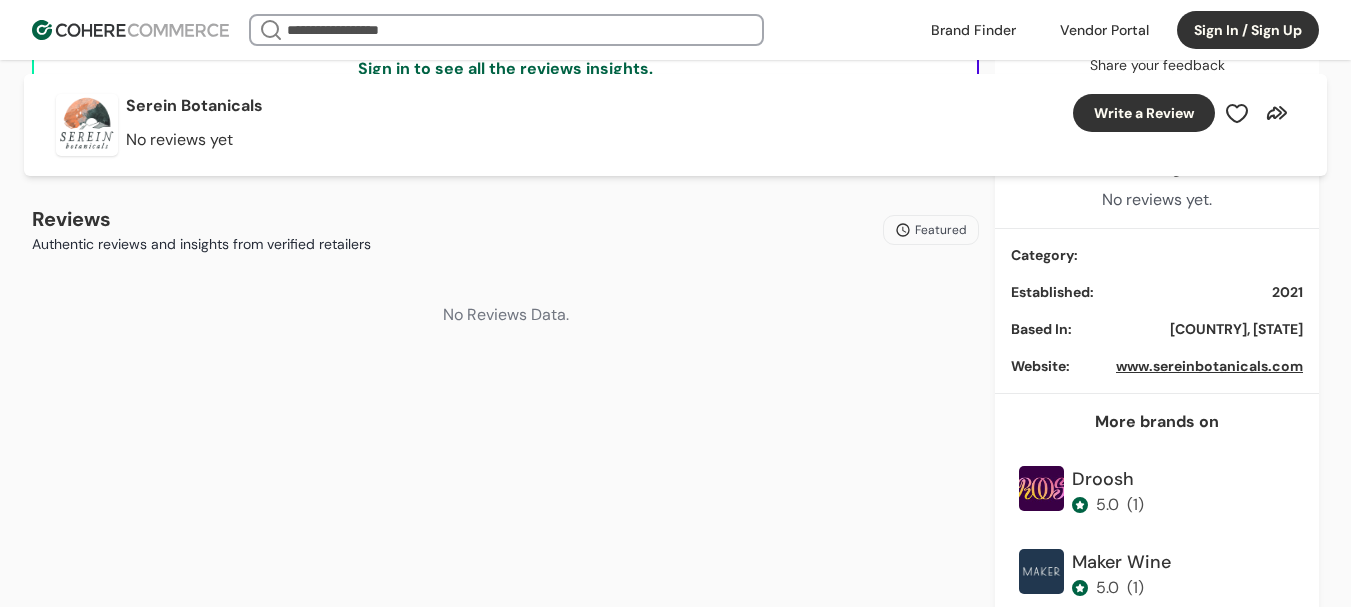 click on "www.sereinbotanicals.com" at bounding box center [1209, 366] 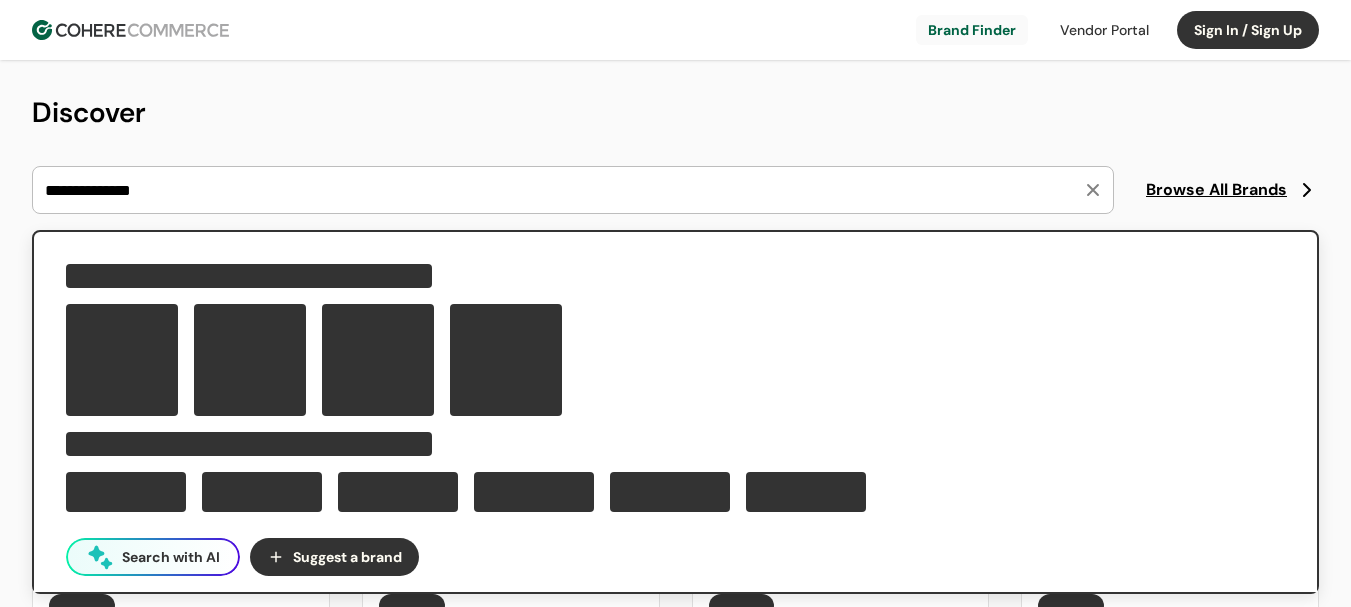 scroll, scrollTop: 0, scrollLeft: 0, axis: both 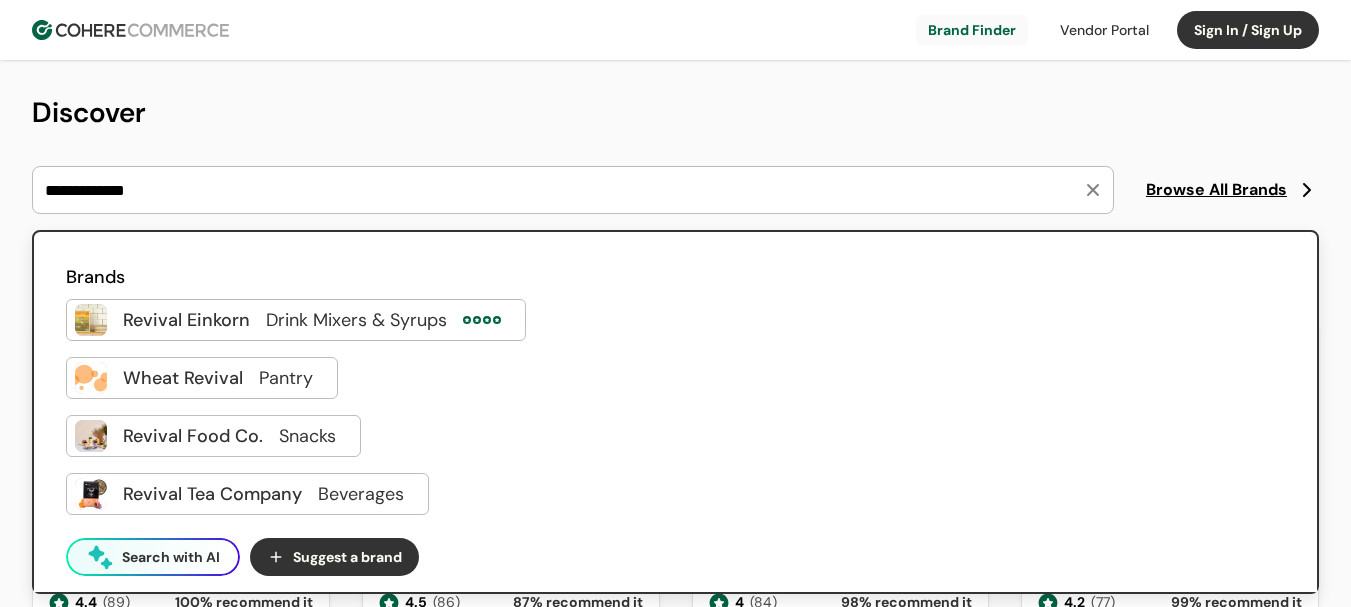 type on "**********" 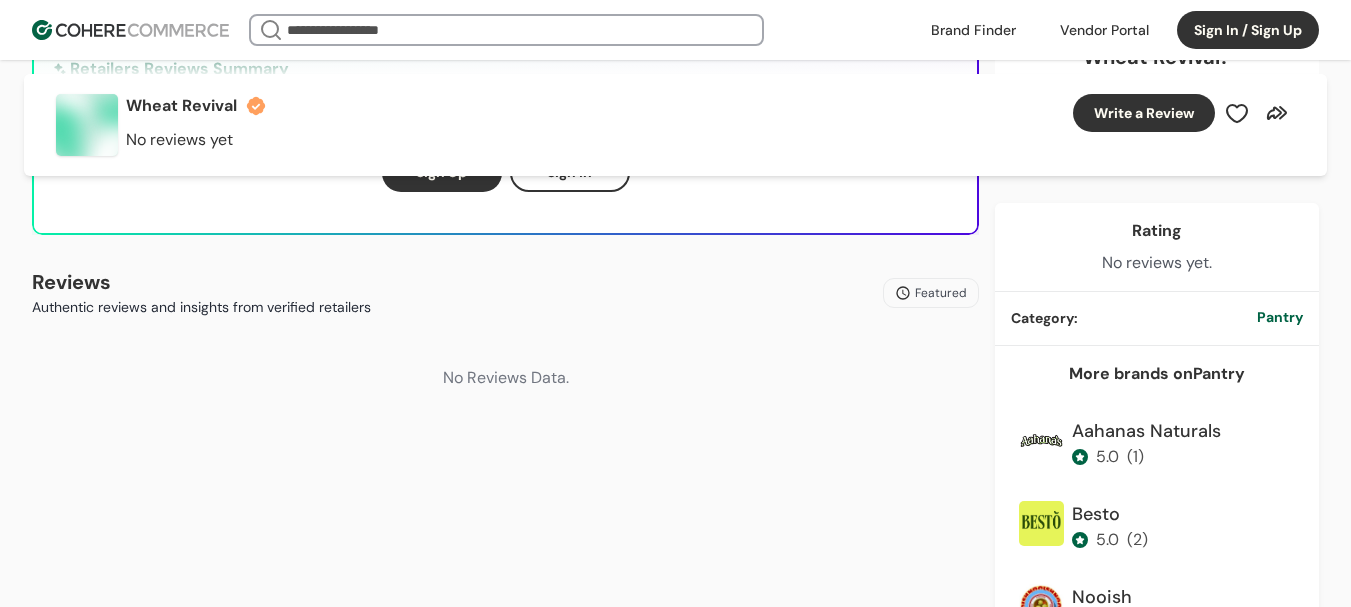scroll, scrollTop: 700, scrollLeft: 0, axis: vertical 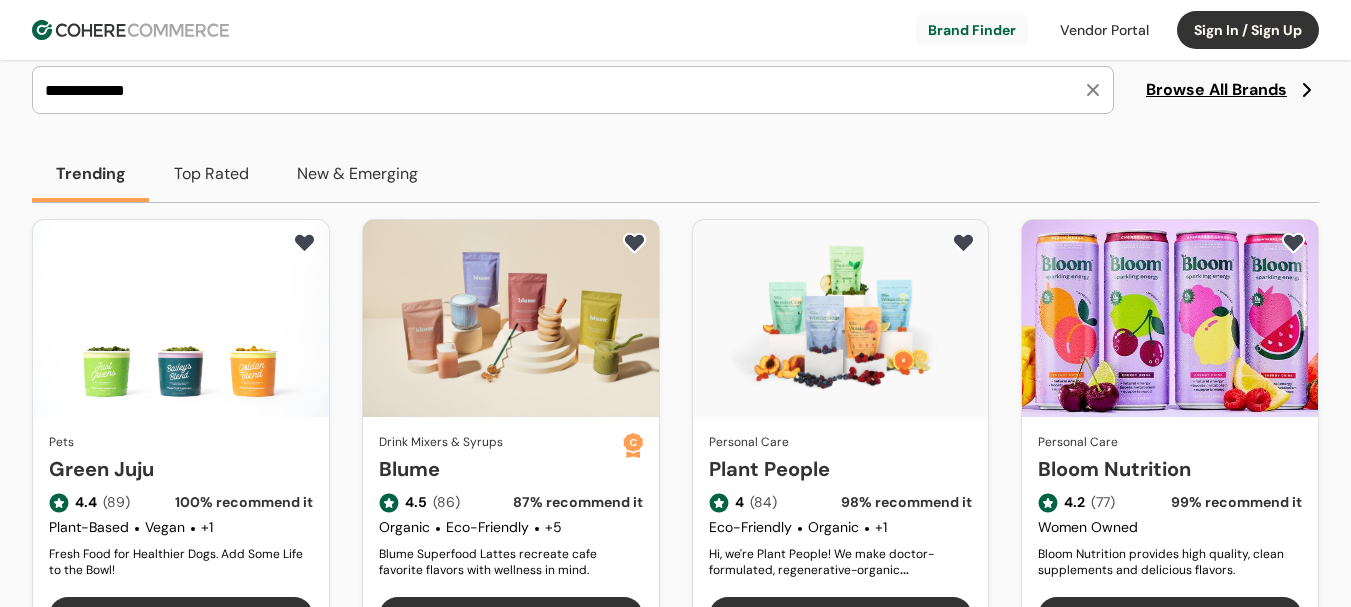 click on "**********" at bounding box center (561, 90) 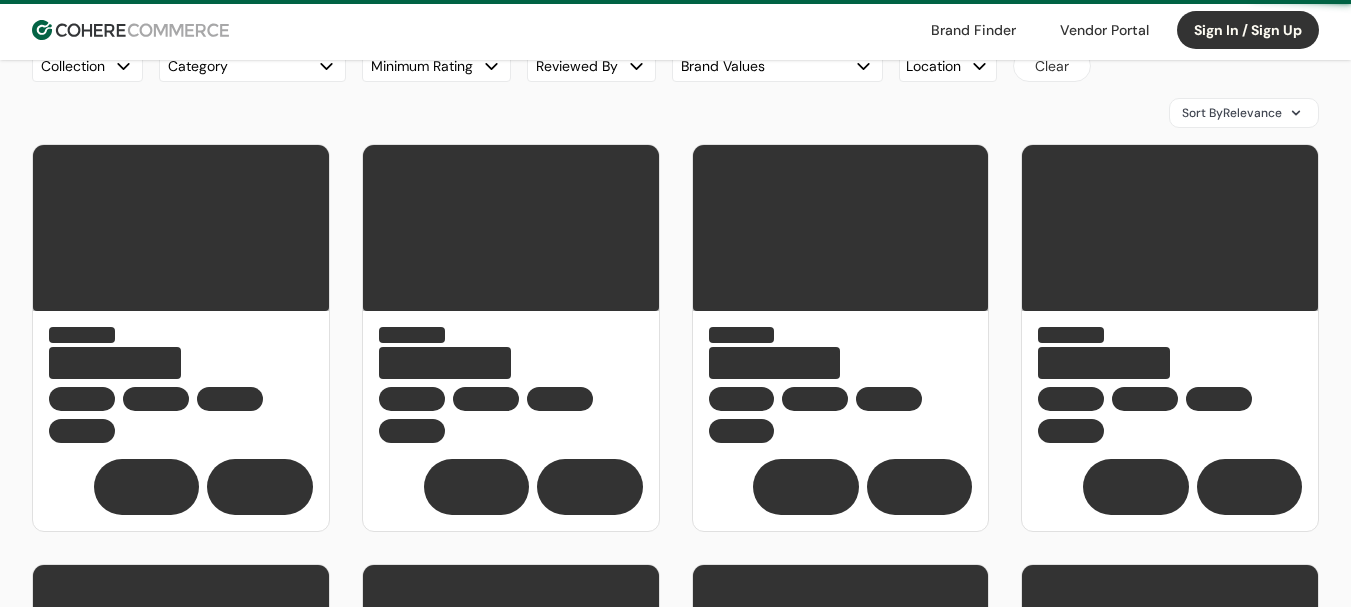 scroll, scrollTop: 0, scrollLeft: 0, axis: both 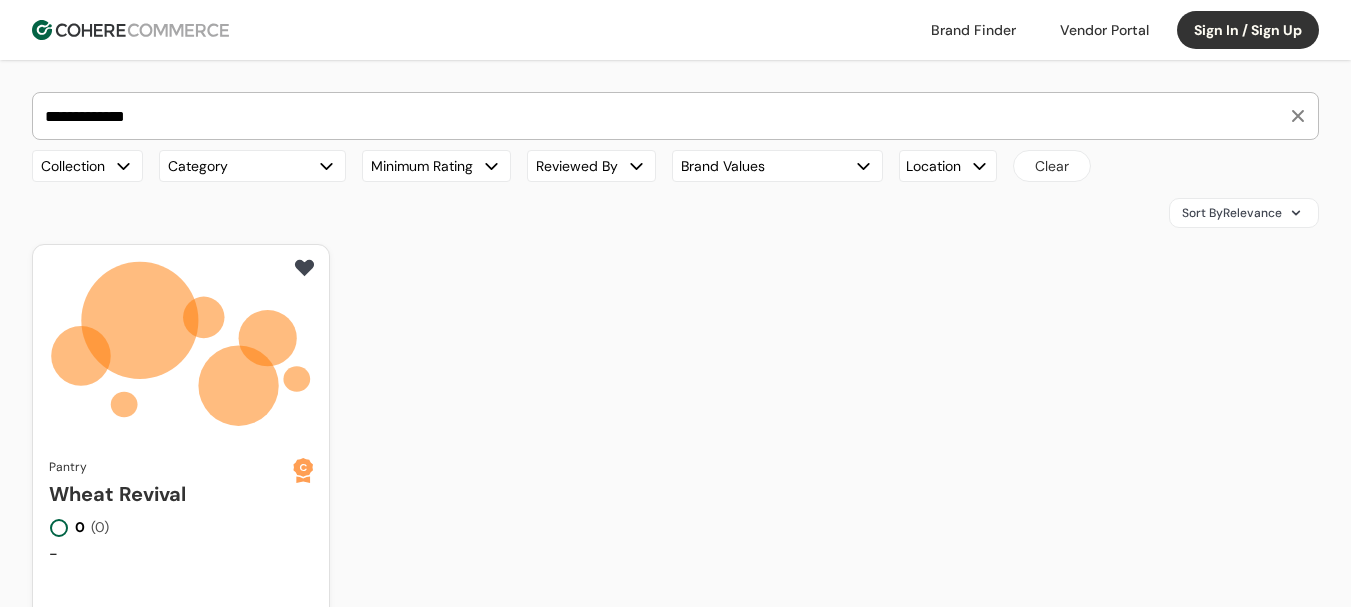 click at bounding box center [973, 30] 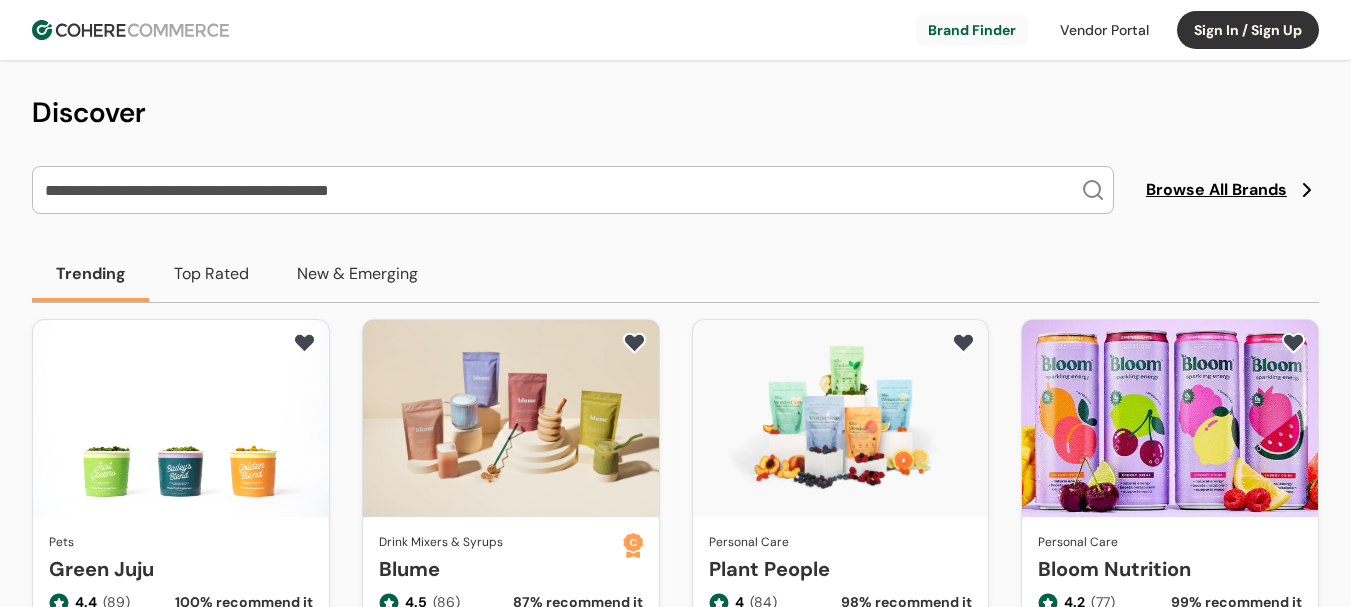 scroll, scrollTop: 0, scrollLeft: 0, axis: both 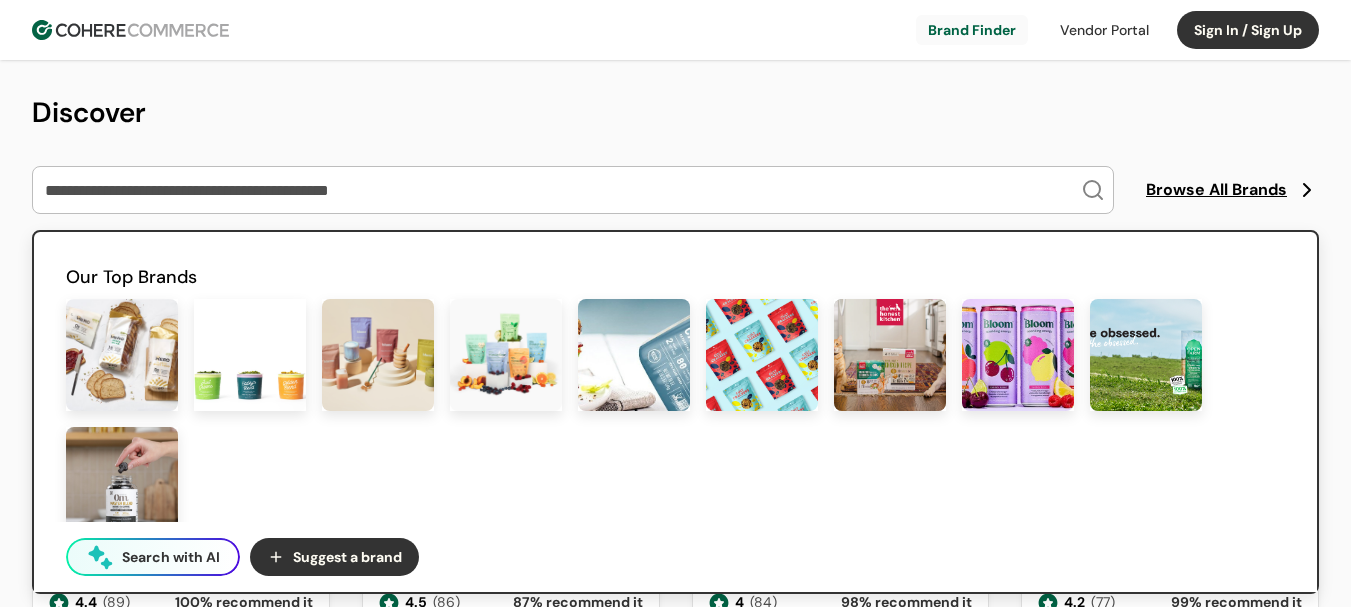 paste on "*******" 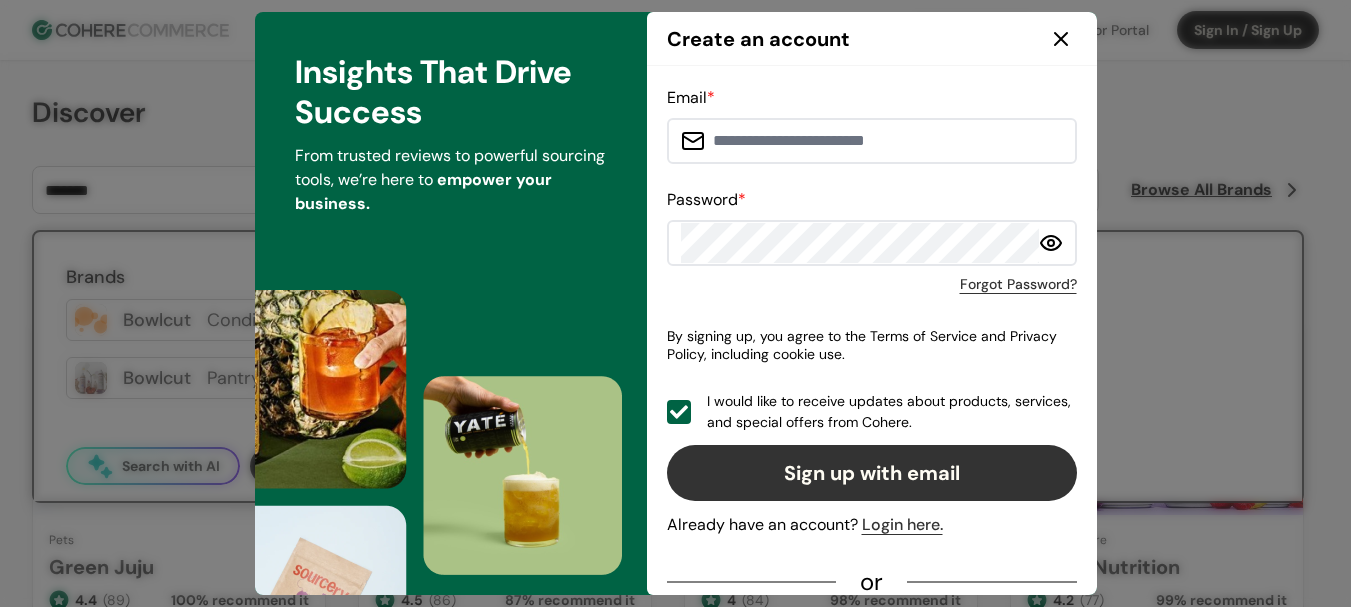 type on "*******" 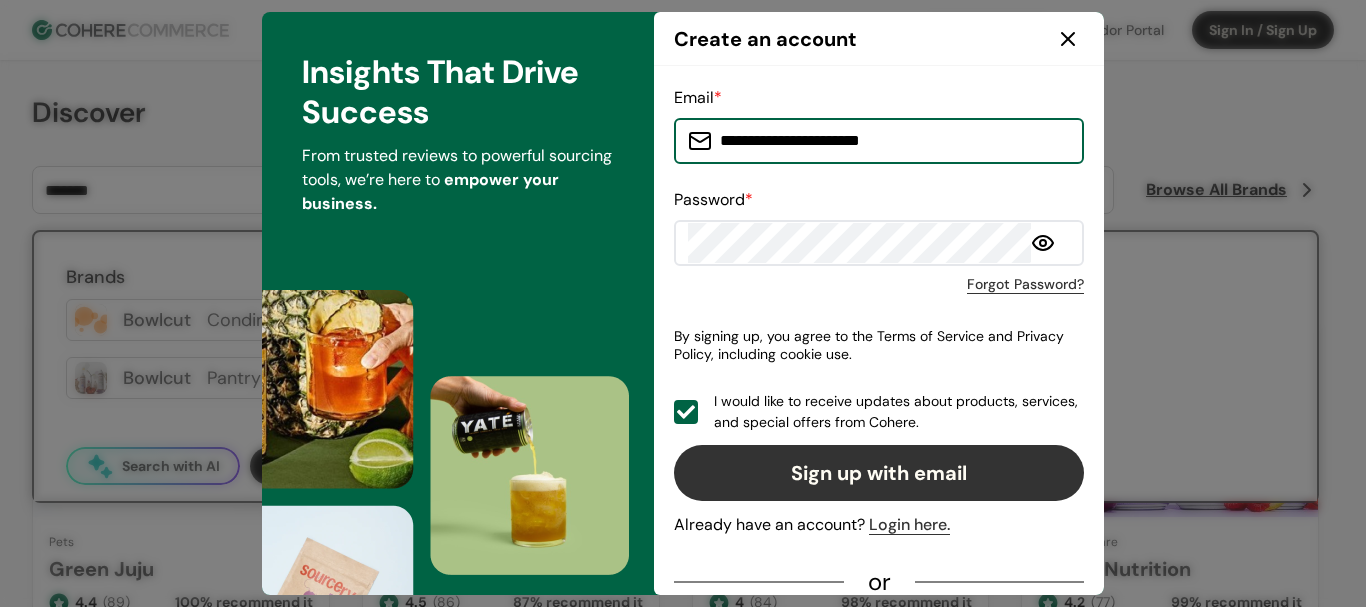 click 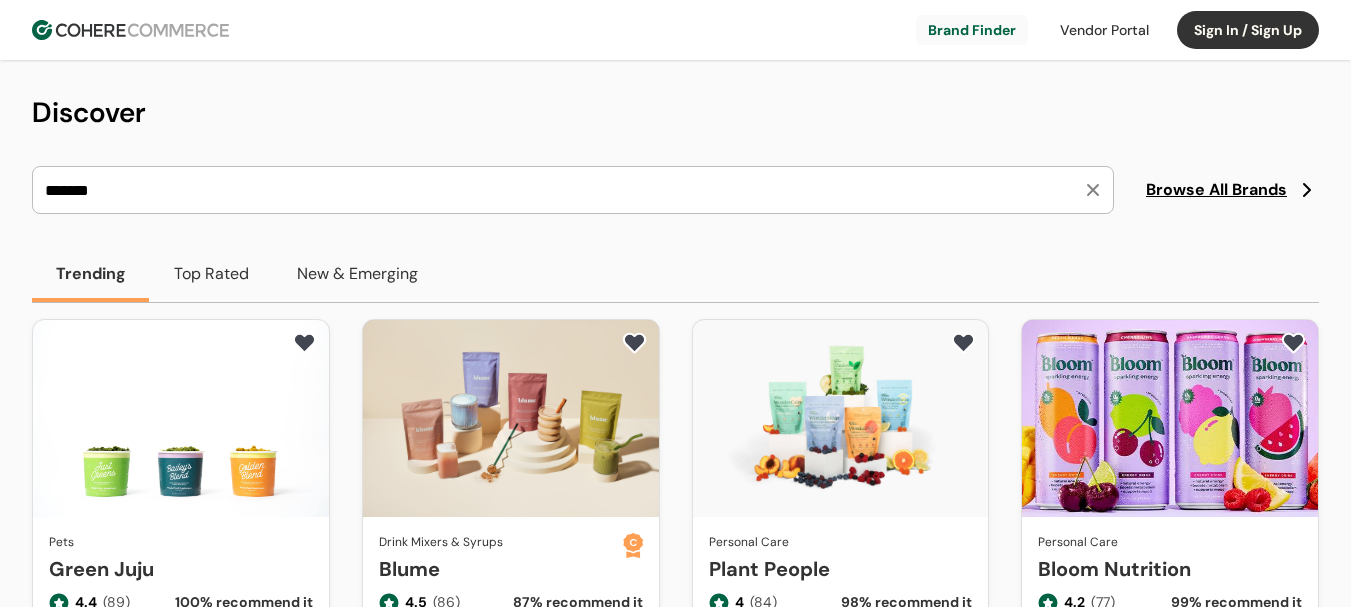 click on "*******" at bounding box center [561, 190] 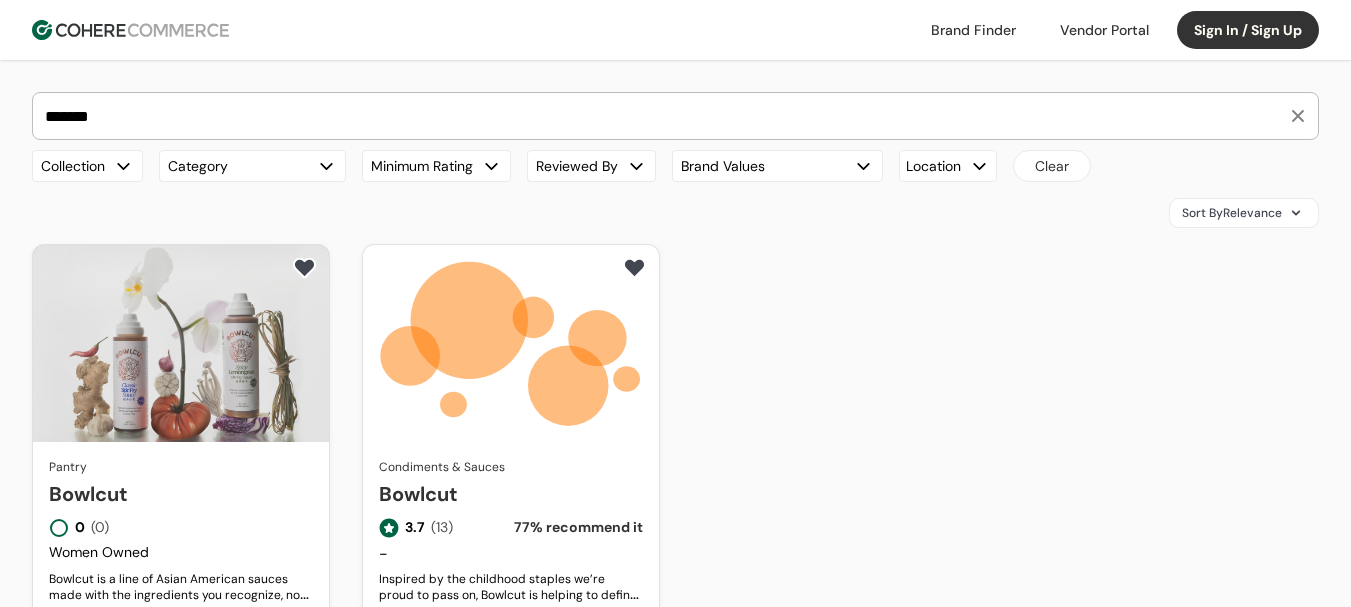 click on "Bowlcut" at bounding box center [511, 494] 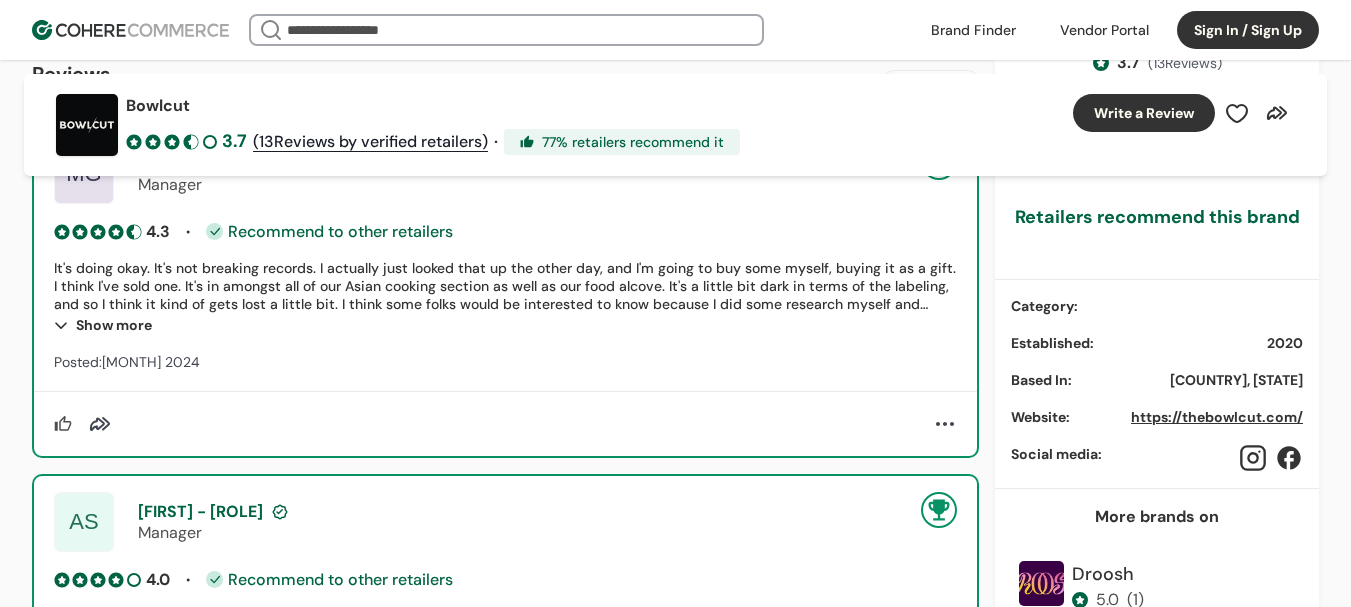scroll, scrollTop: 1000, scrollLeft: 0, axis: vertical 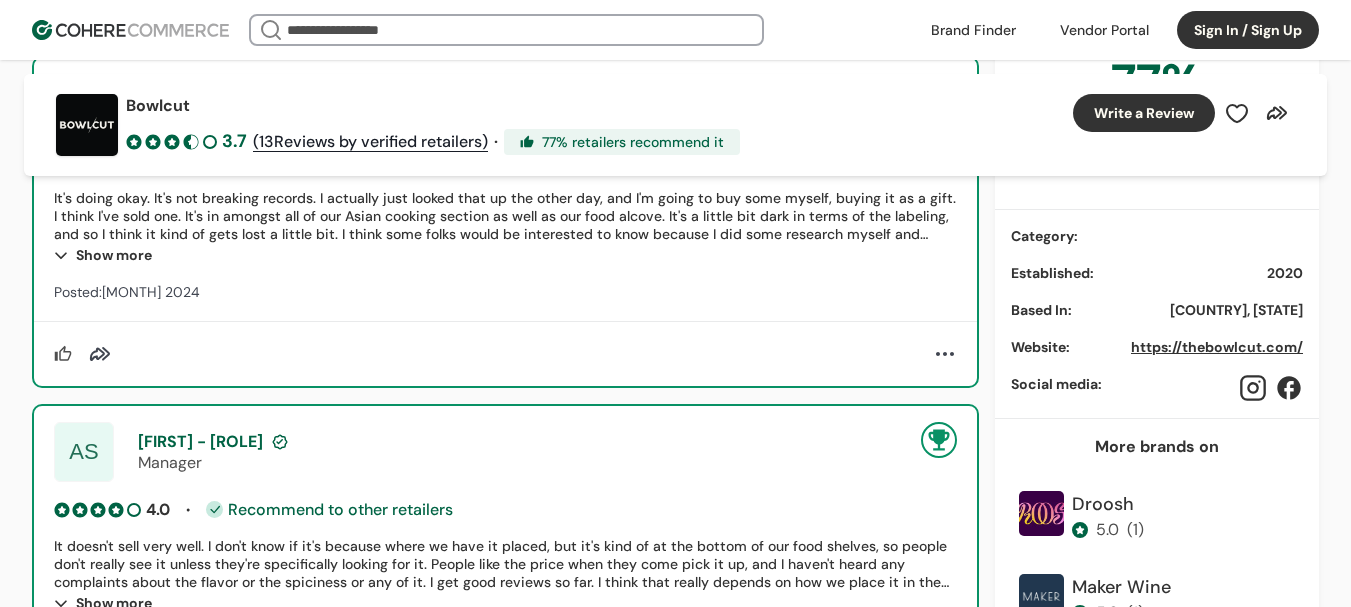 click on "https://thebowlcut.com/" at bounding box center (1217, 347) 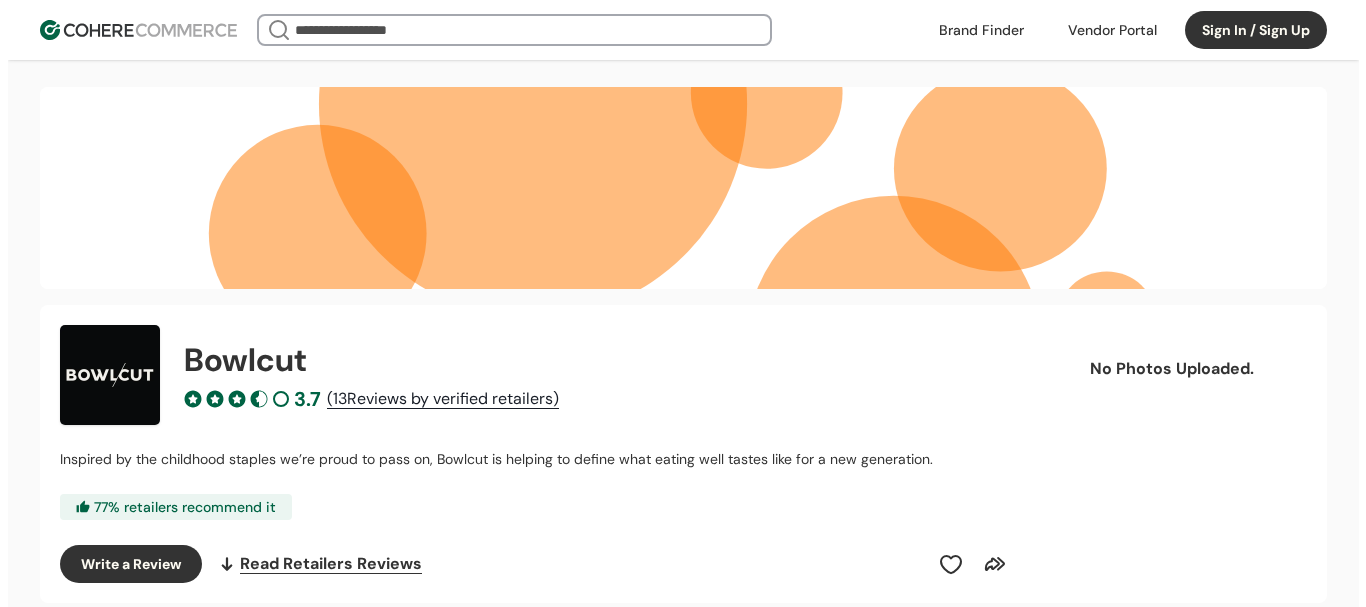 scroll, scrollTop: 0, scrollLeft: 0, axis: both 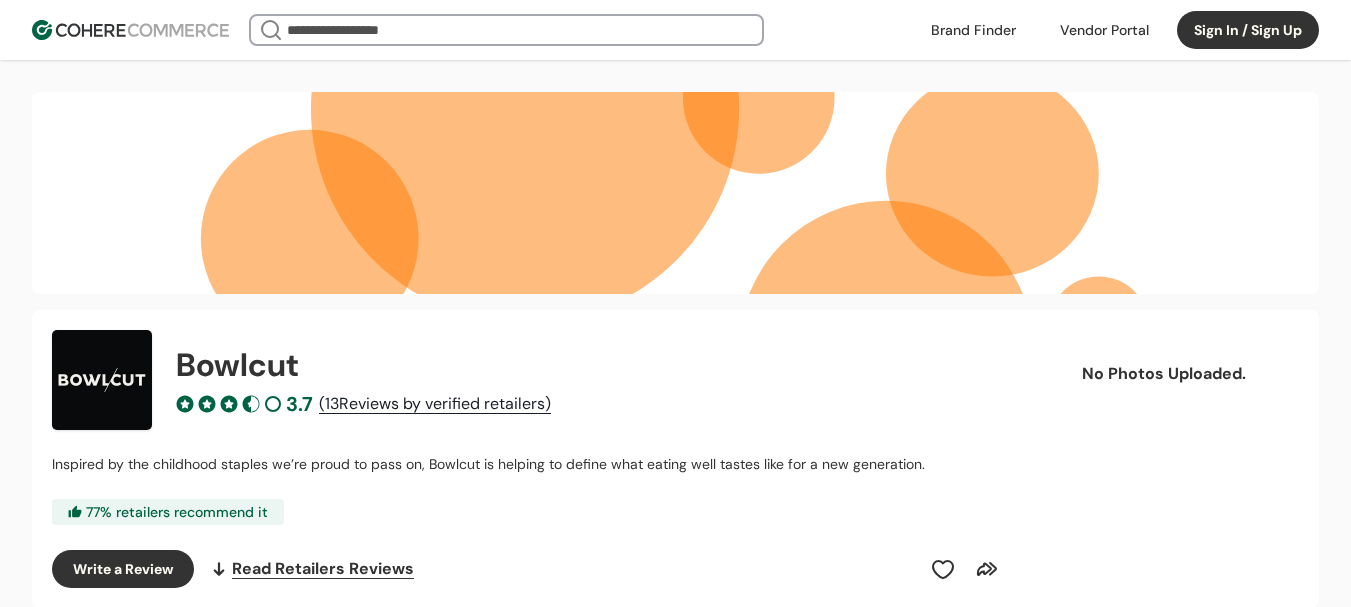 click on "Sign In / Sign Up" at bounding box center (1248, 30) 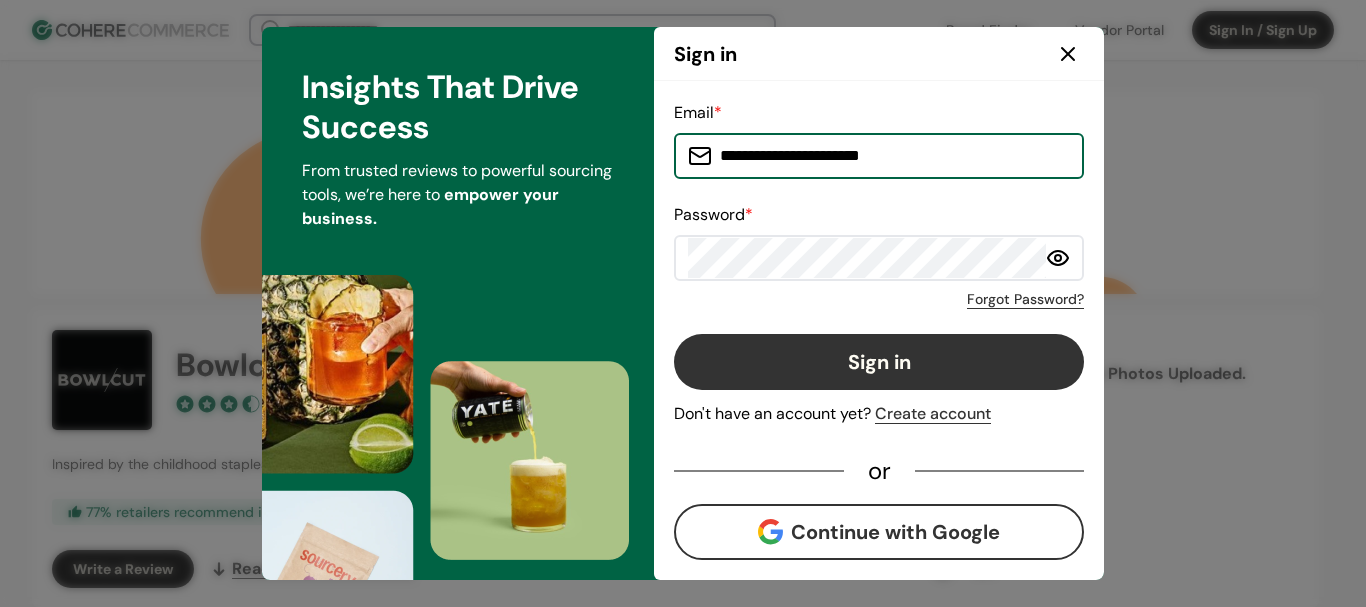 click on "Sign in" at bounding box center [879, 362] 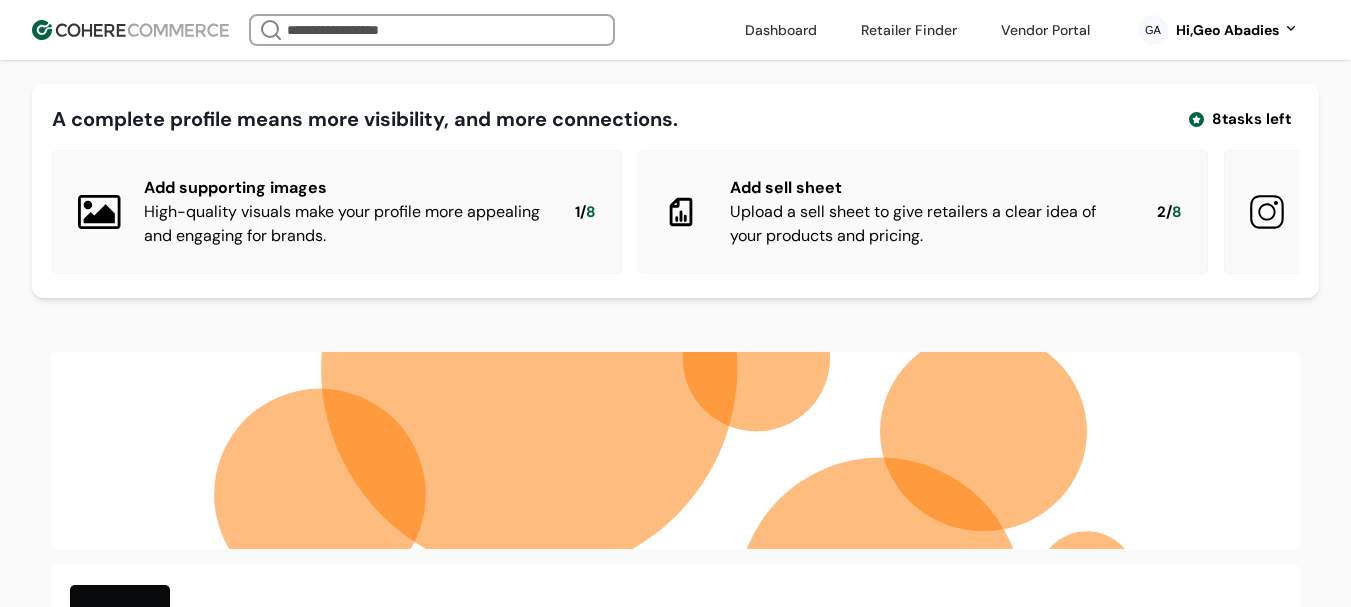 scroll, scrollTop: 0, scrollLeft: 0, axis: both 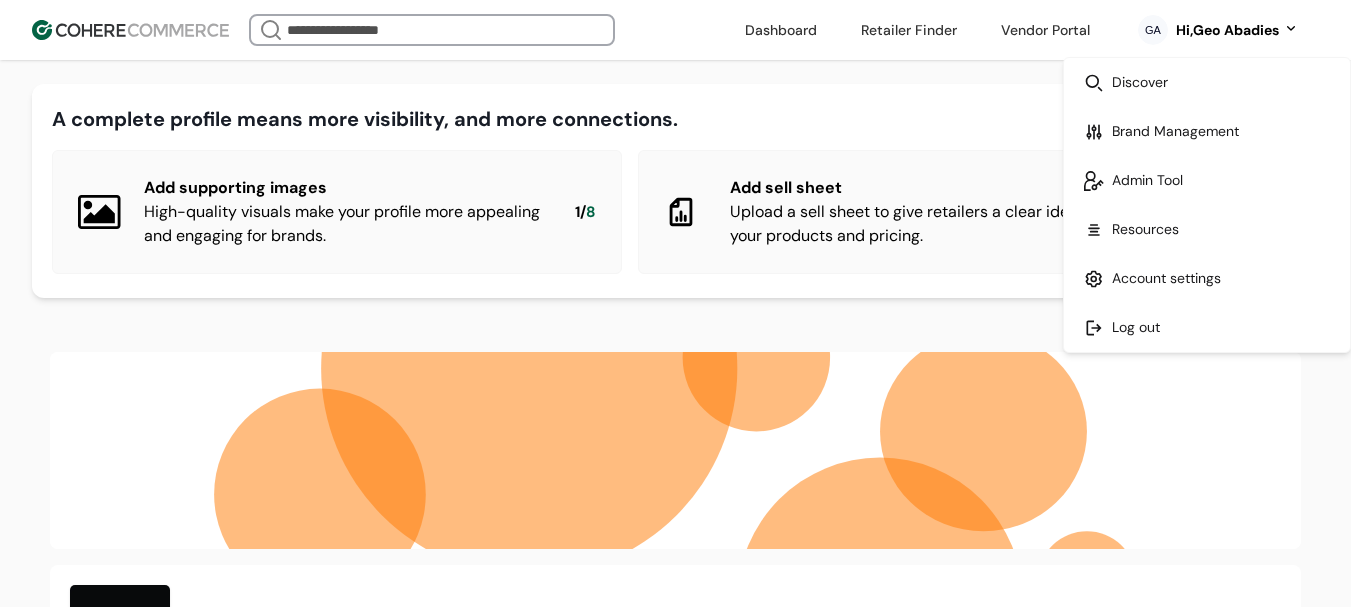 click at bounding box center [1207, 180] 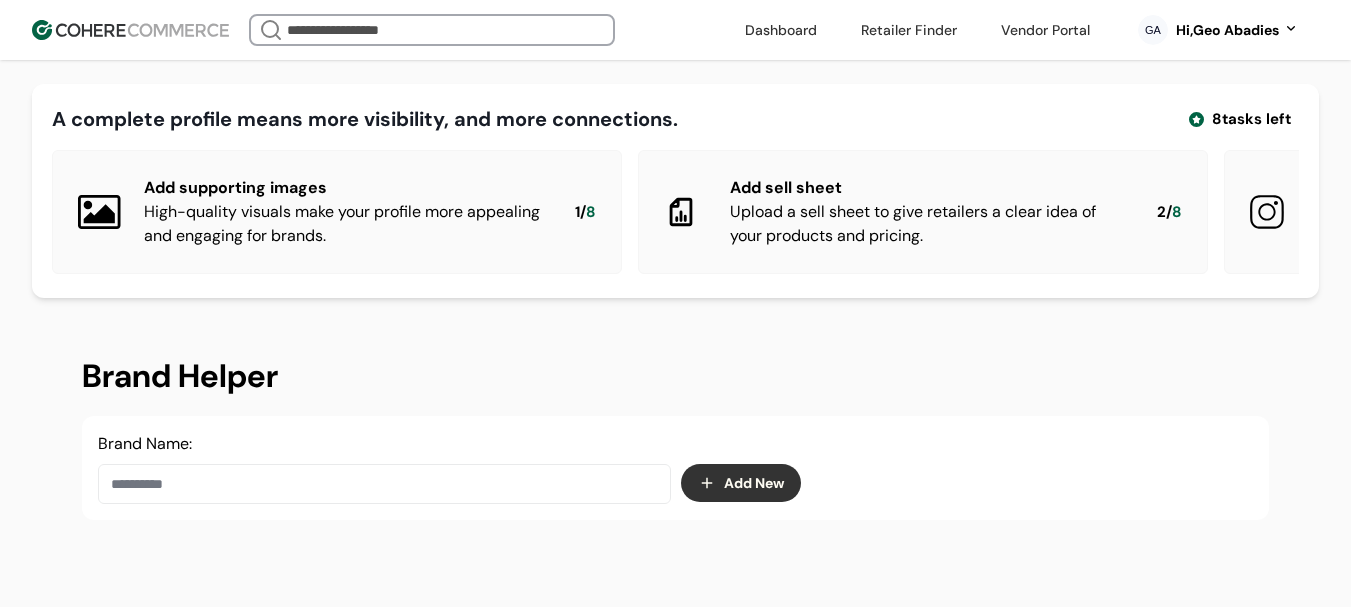 click at bounding box center [384, 484] 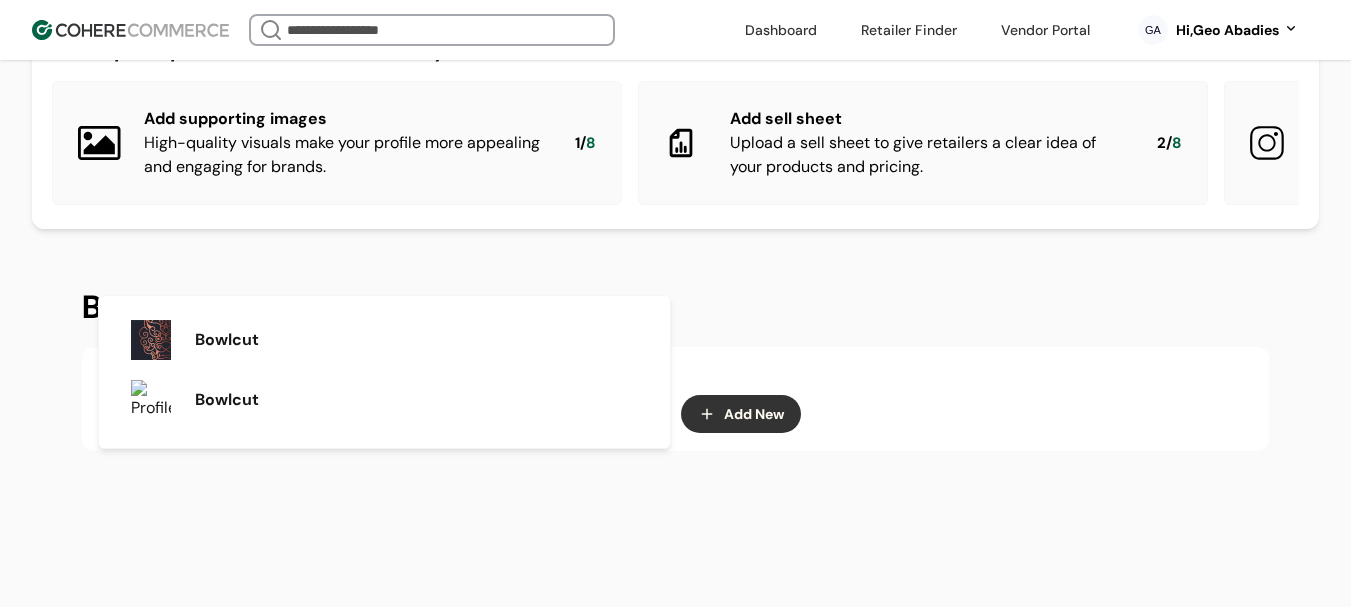 scroll, scrollTop: 100, scrollLeft: 0, axis: vertical 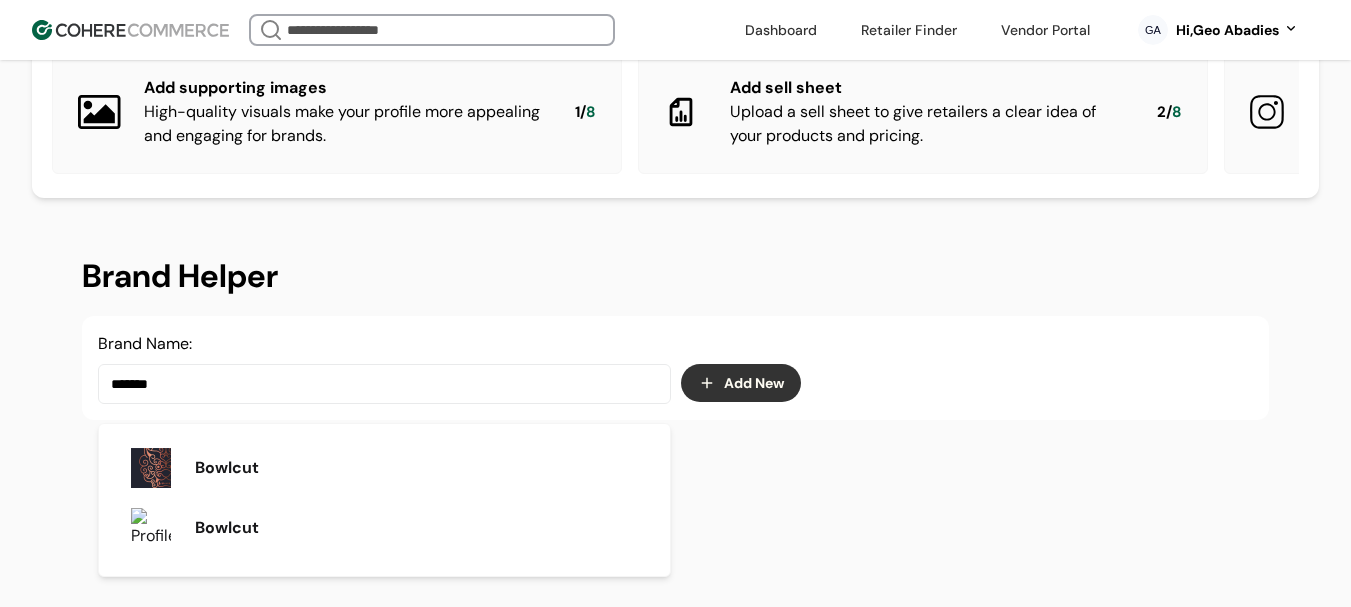 click on "Bowlcut" at bounding box center (227, 528) 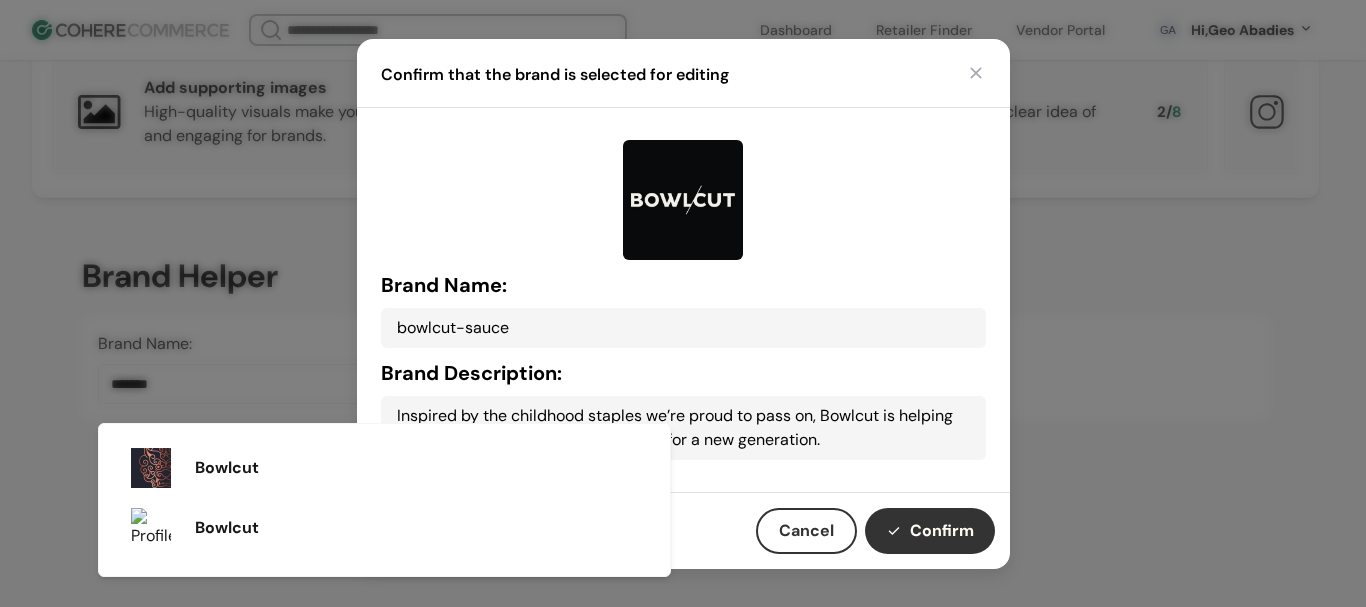 click on "Confirm" at bounding box center [930, 531] 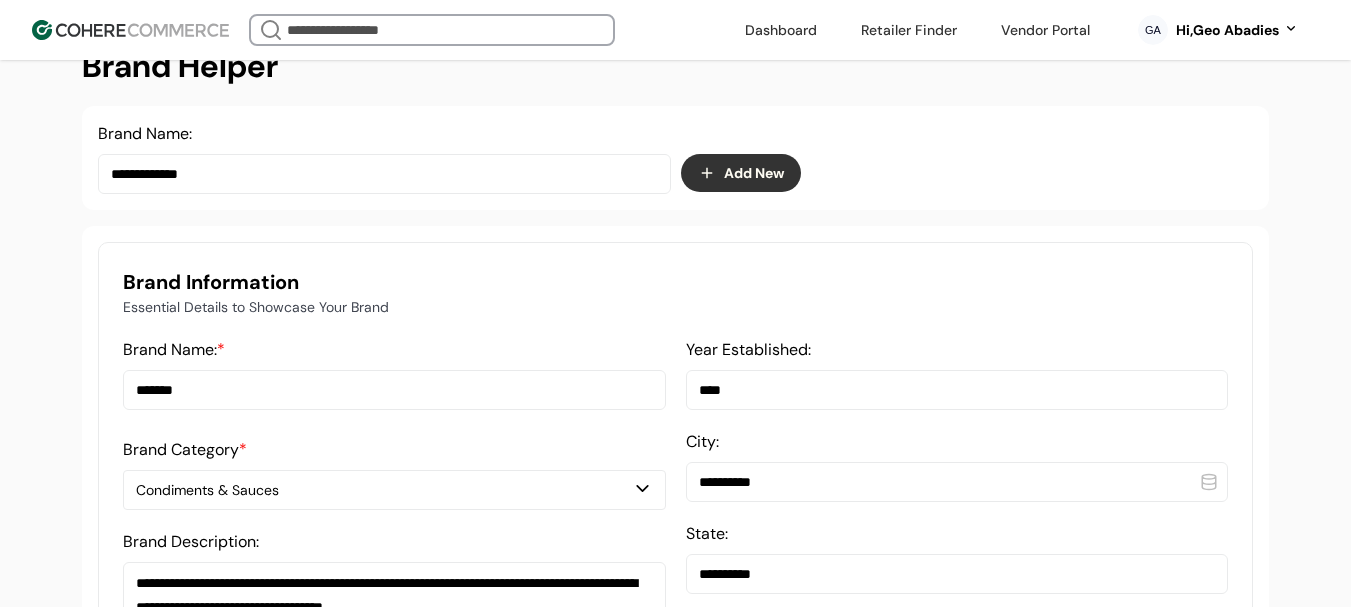 scroll, scrollTop: 300, scrollLeft: 0, axis: vertical 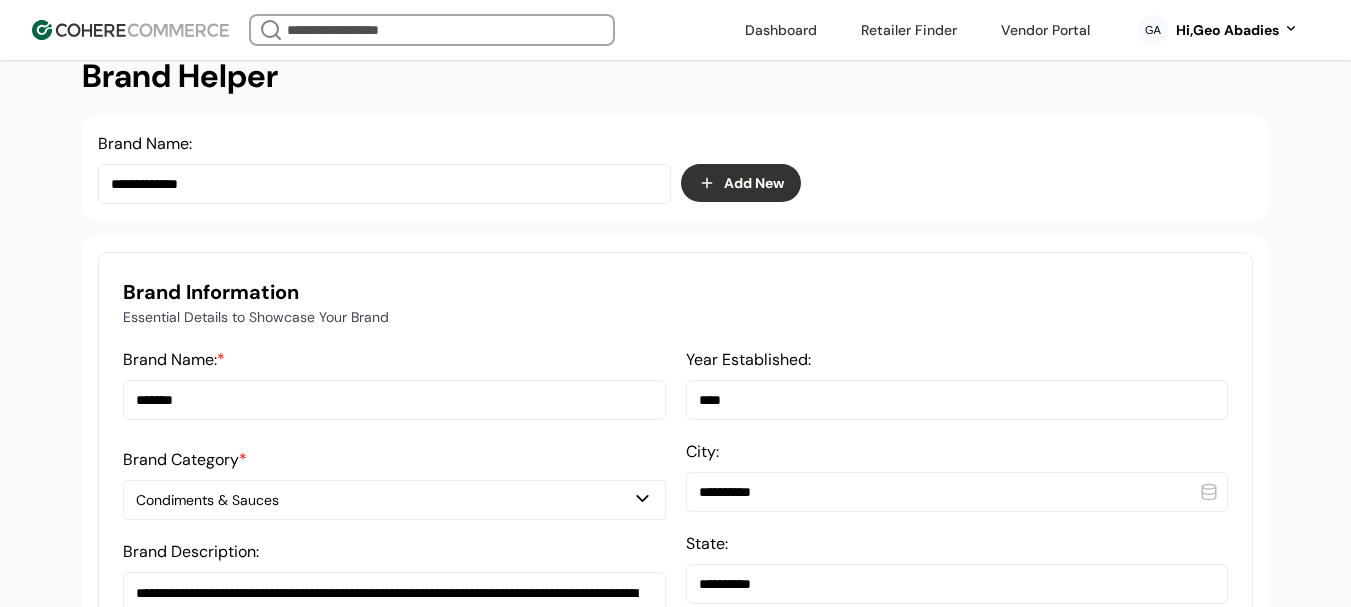 click on "*******" at bounding box center [394, 400] 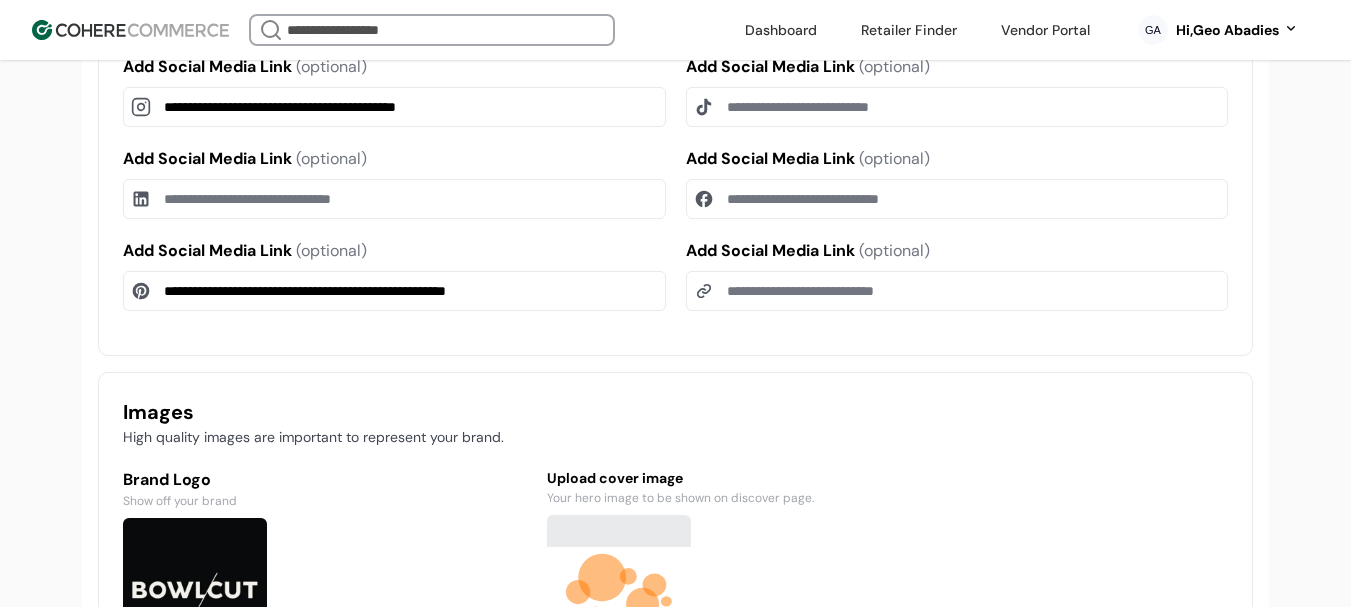 scroll, scrollTop: 1500, scrollLeft: 0, axis: vertical 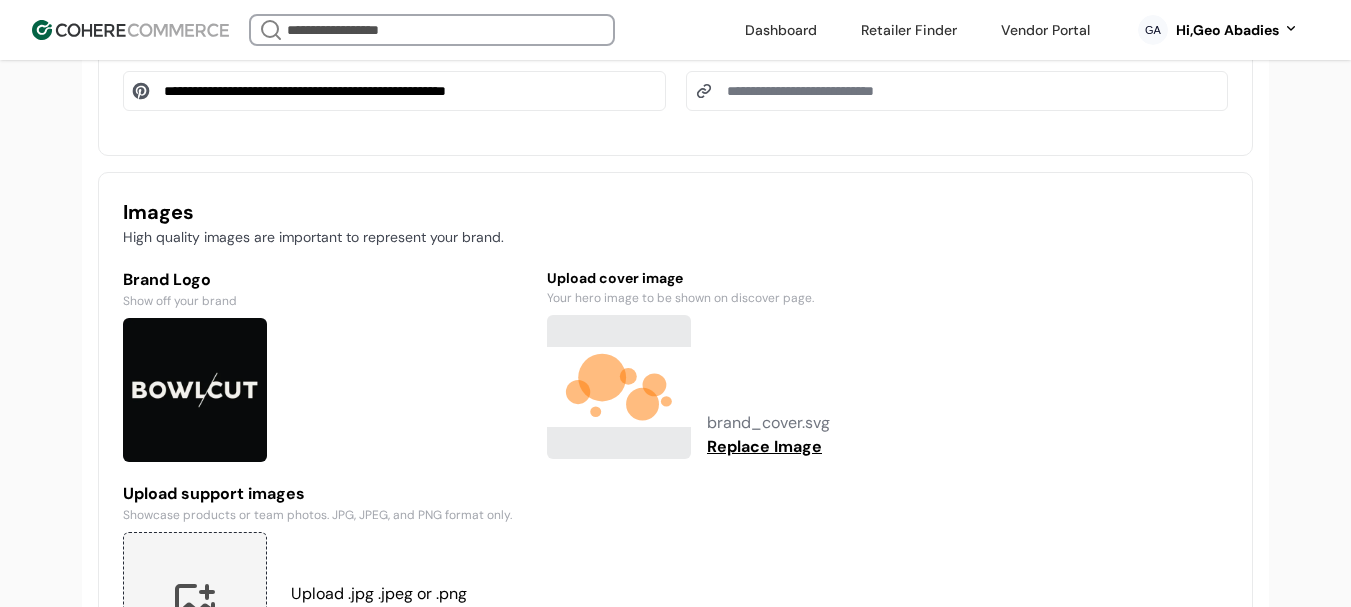 click 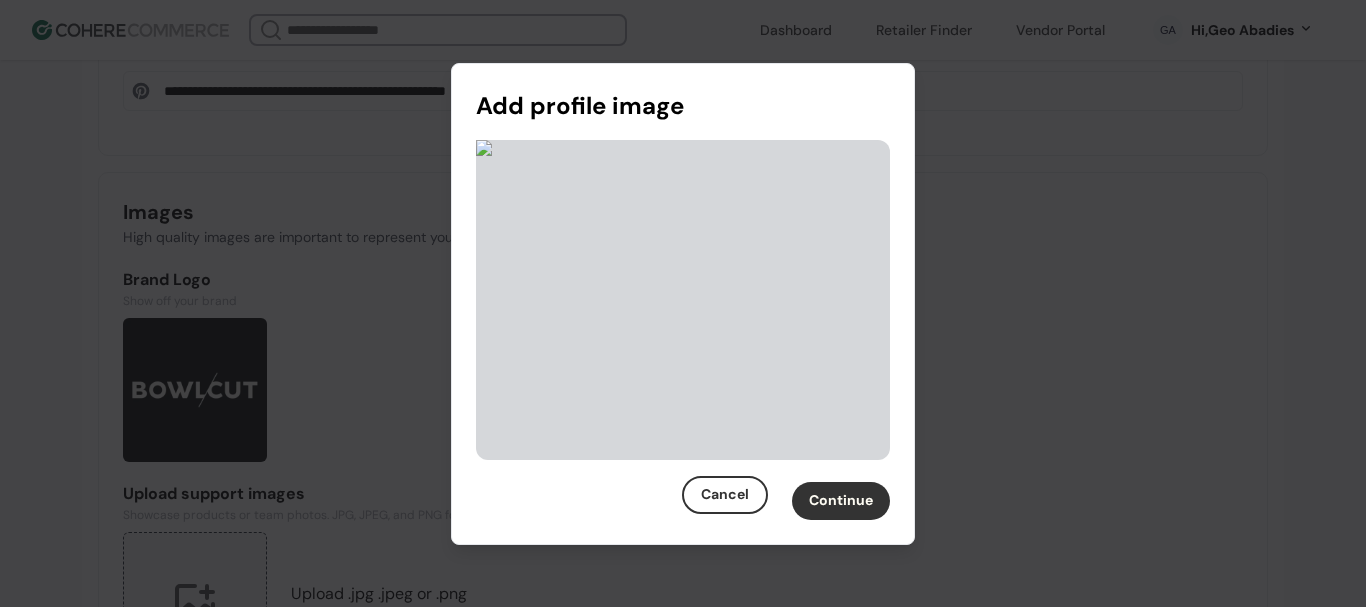 click on "Continue" at bounding box center (841, 501) 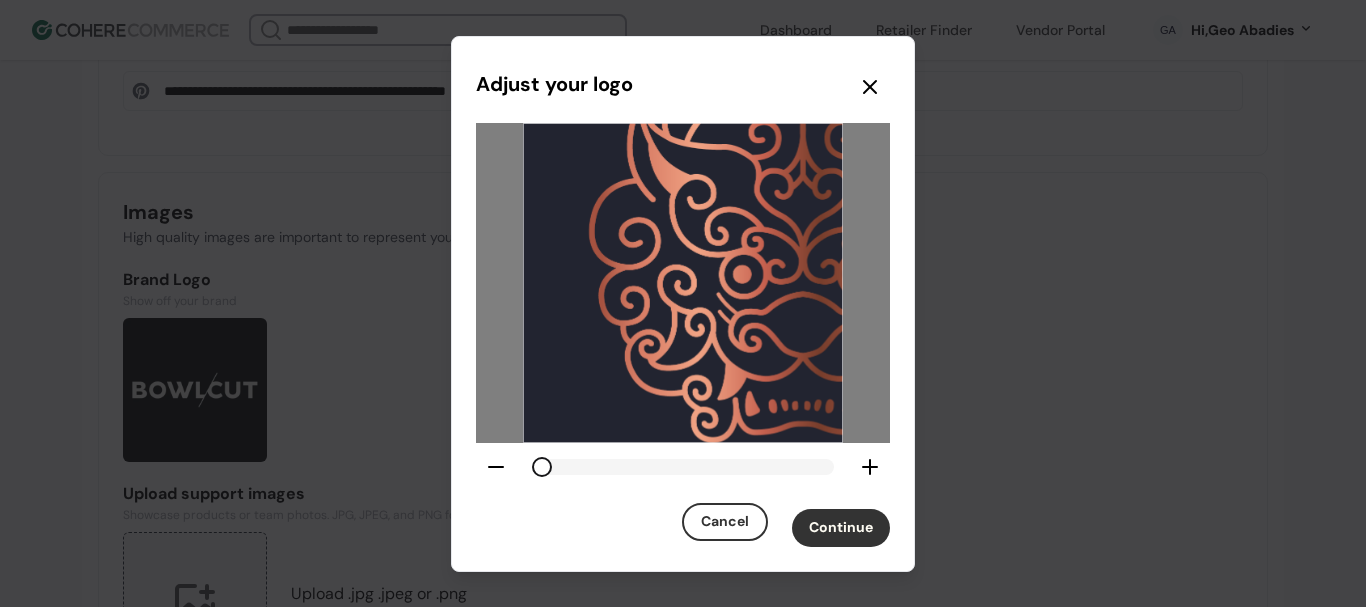 click on "Continue" at bounding box center [841, 528] 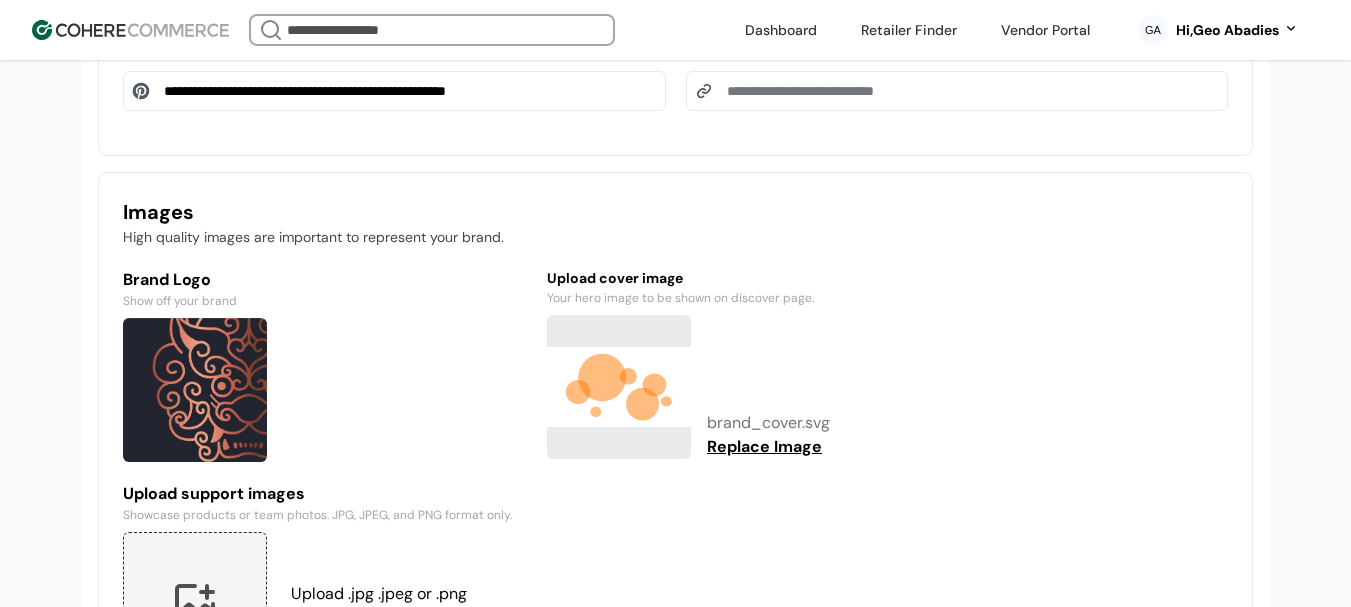 click on "Replace Image" at bounding box center (764, 447) 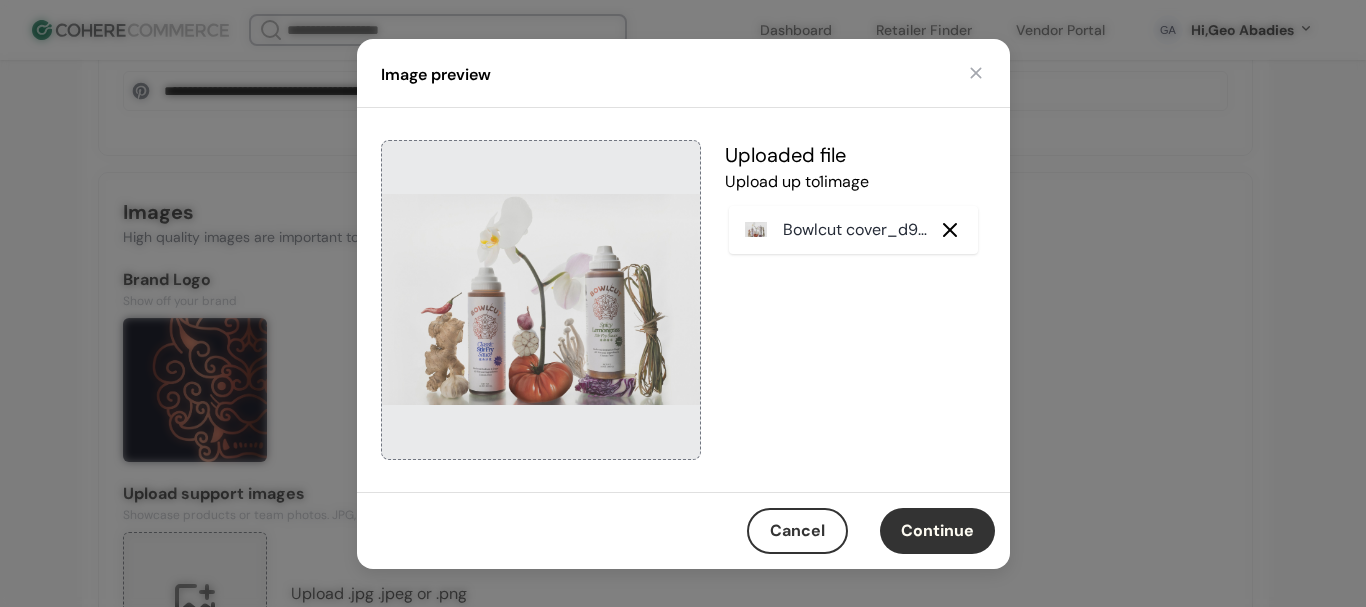 click on "Continue" at bounding box center [937, 531] 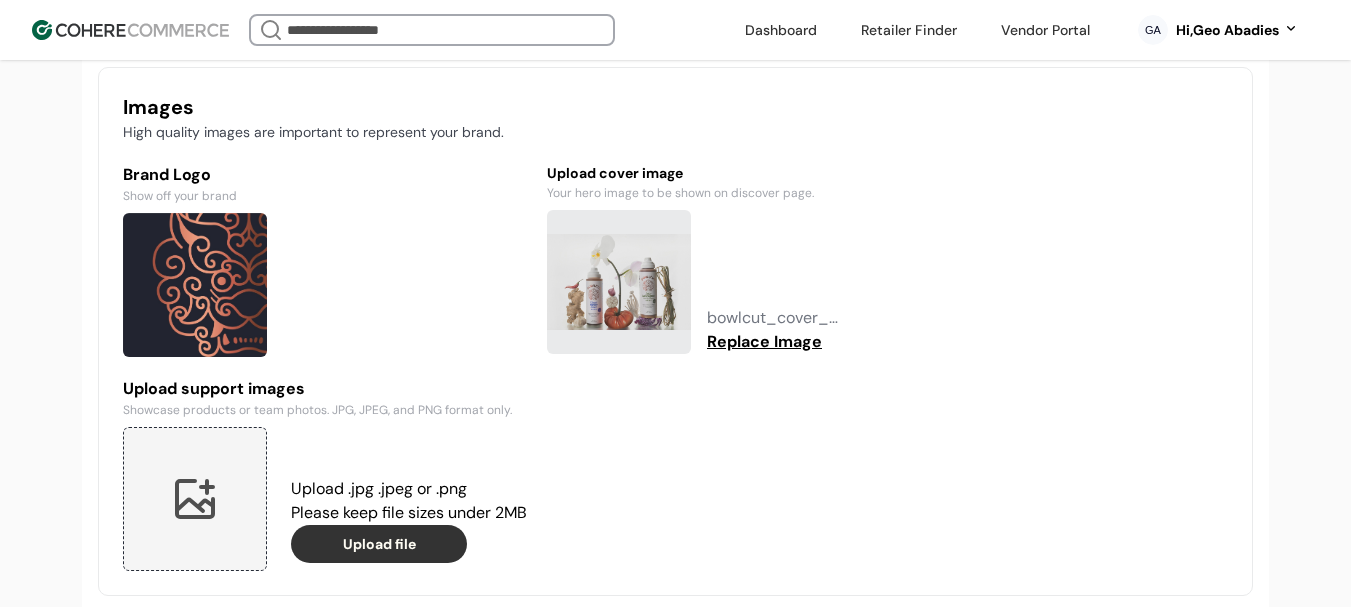 scroll, scrollTop: 1700, scrollLeft: 0, axis: vertical 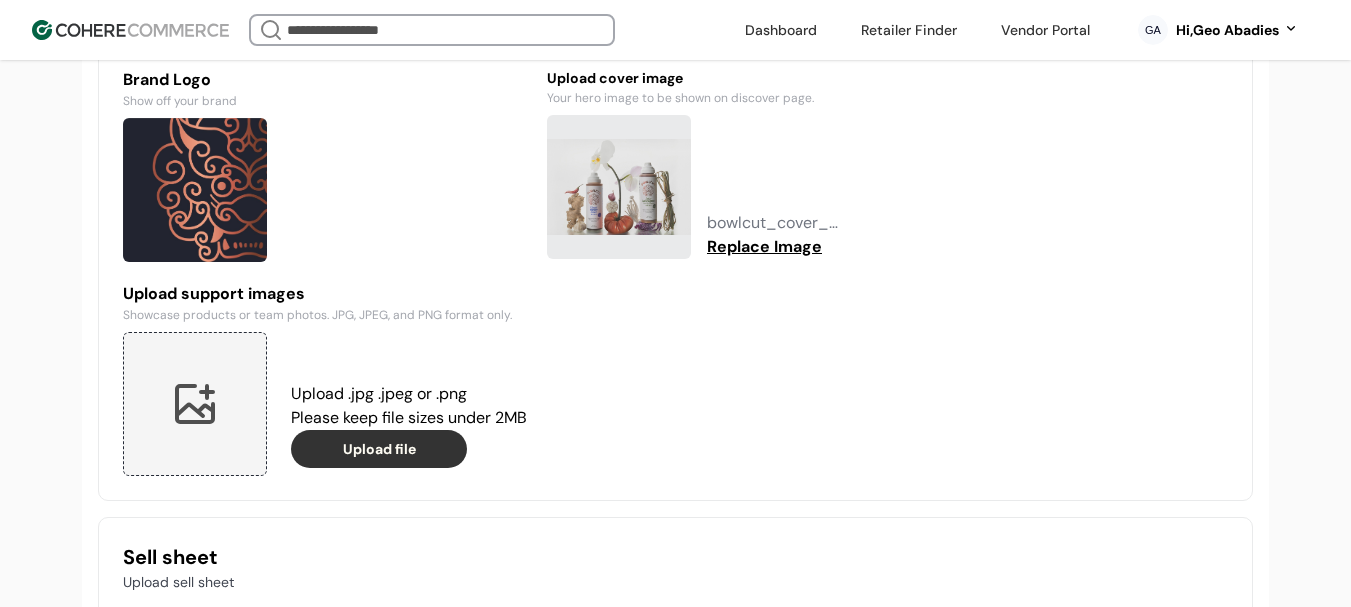 click at bounding box center [195, 404] 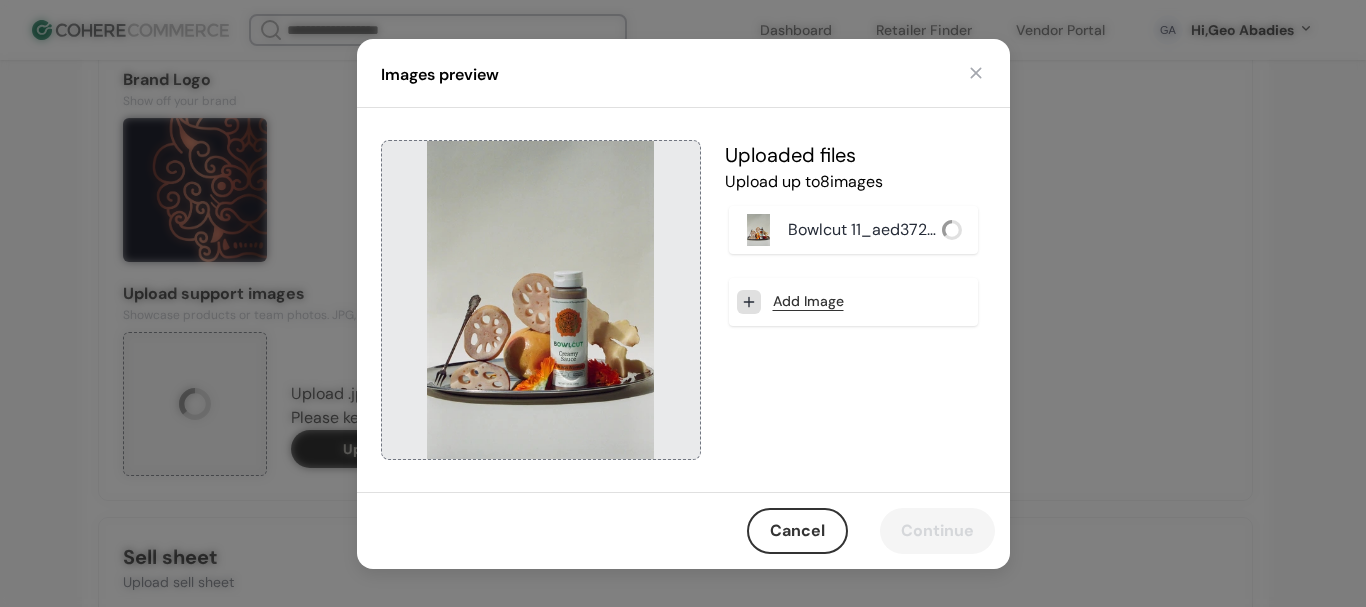 click on "Add Image" at bounding box center [808, 301] 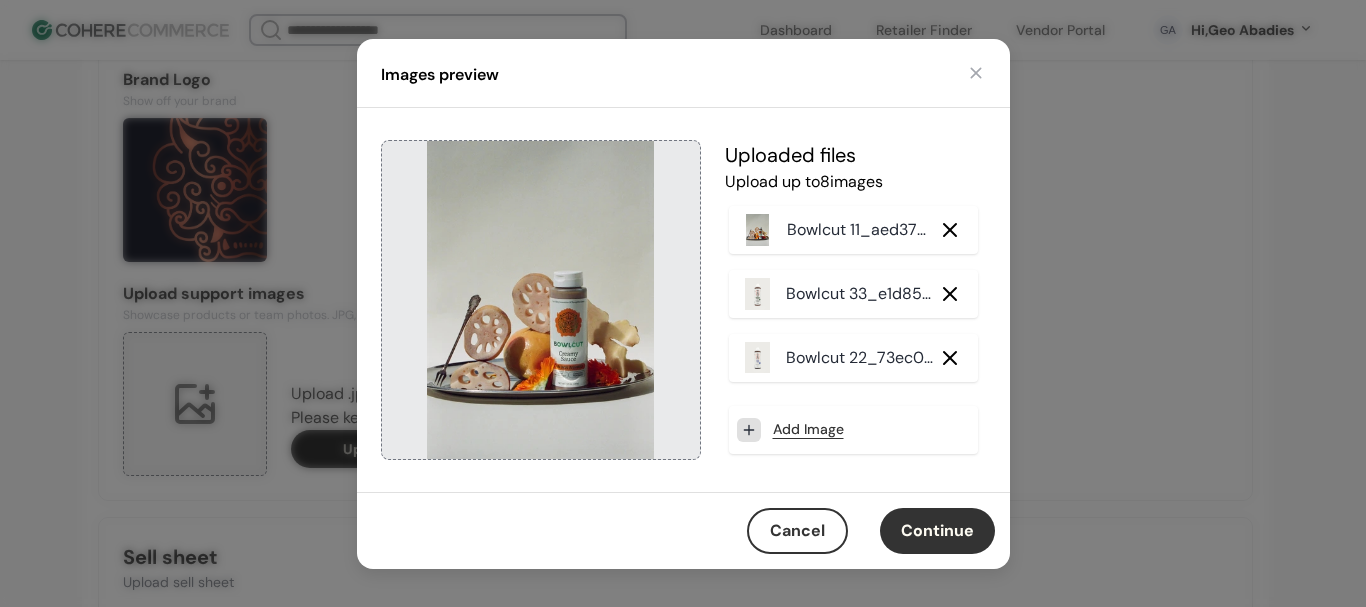 click on "Continue" at bounding box center [937, 531] 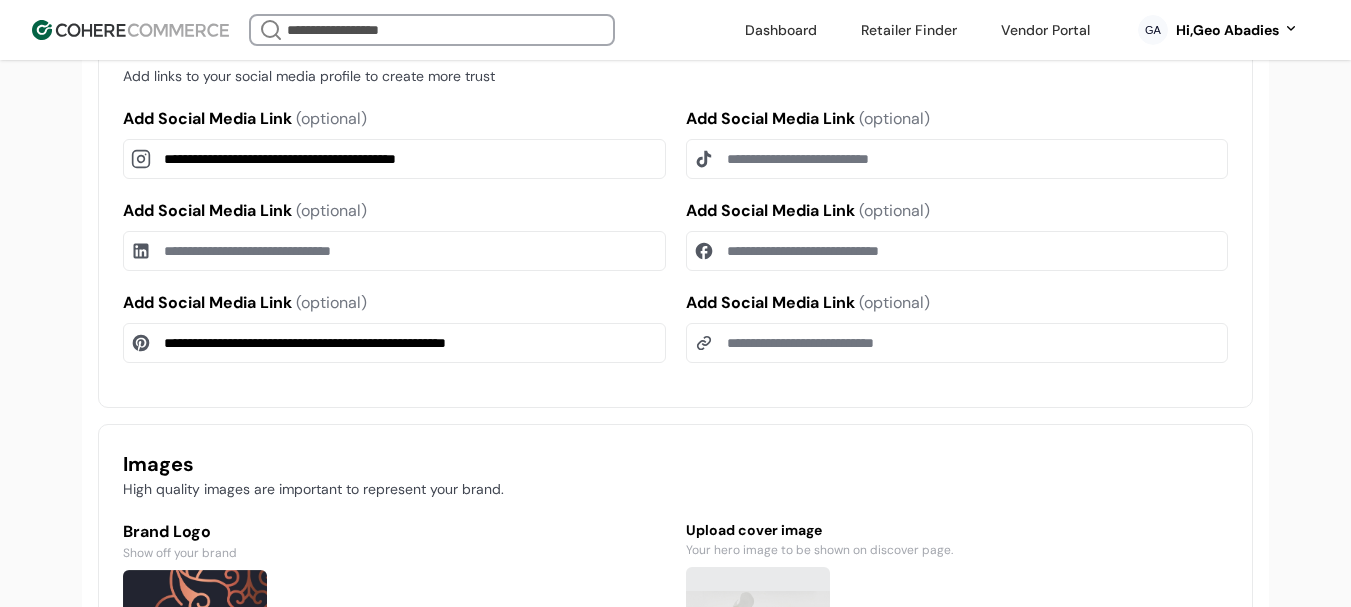 scroll, scrollTop: 1200, scrollLeft: 0, axis: vertical 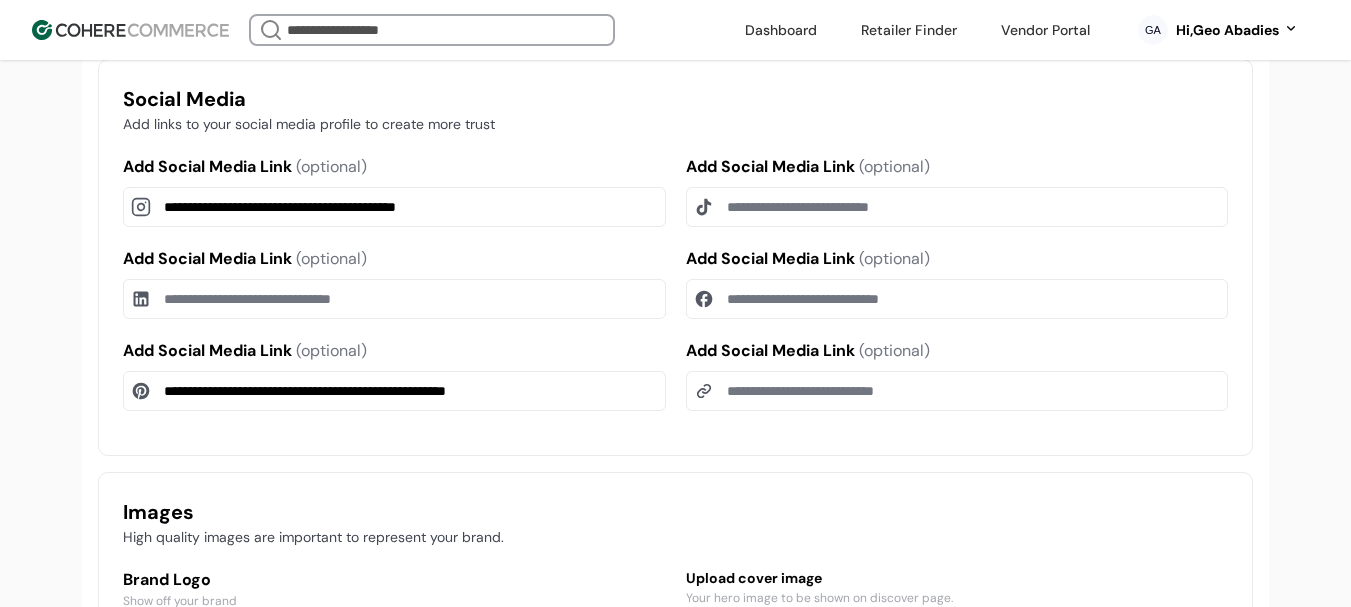 click on "**********" at bounding box center [394, 391] 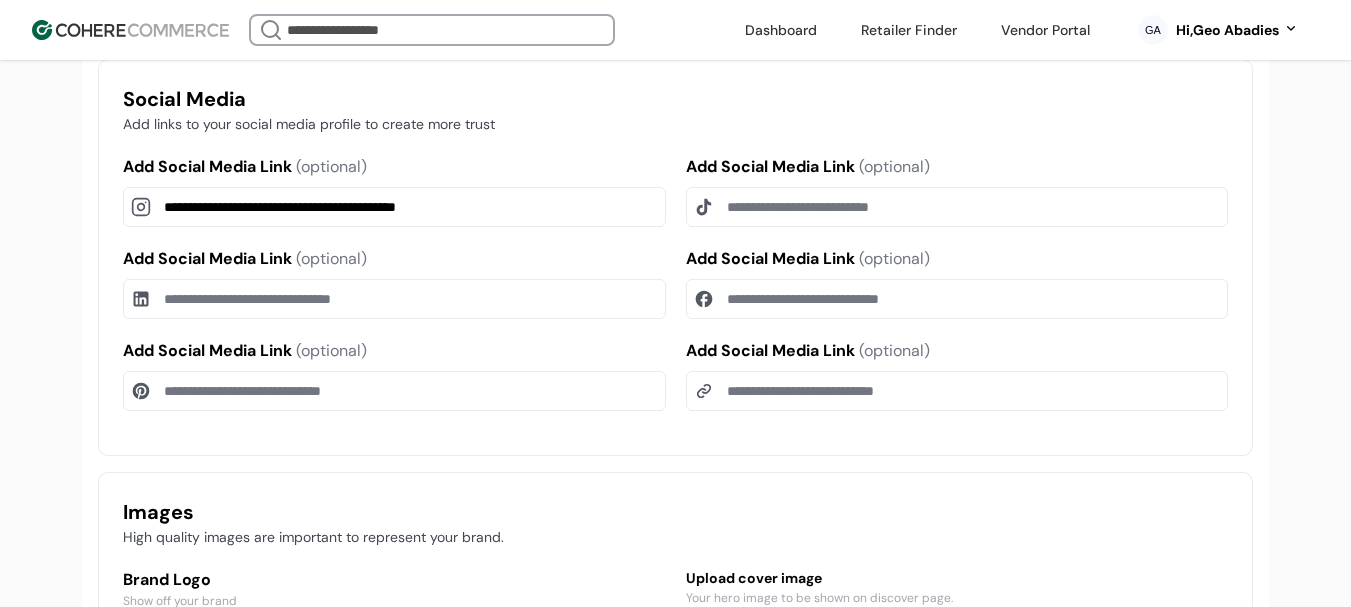 type 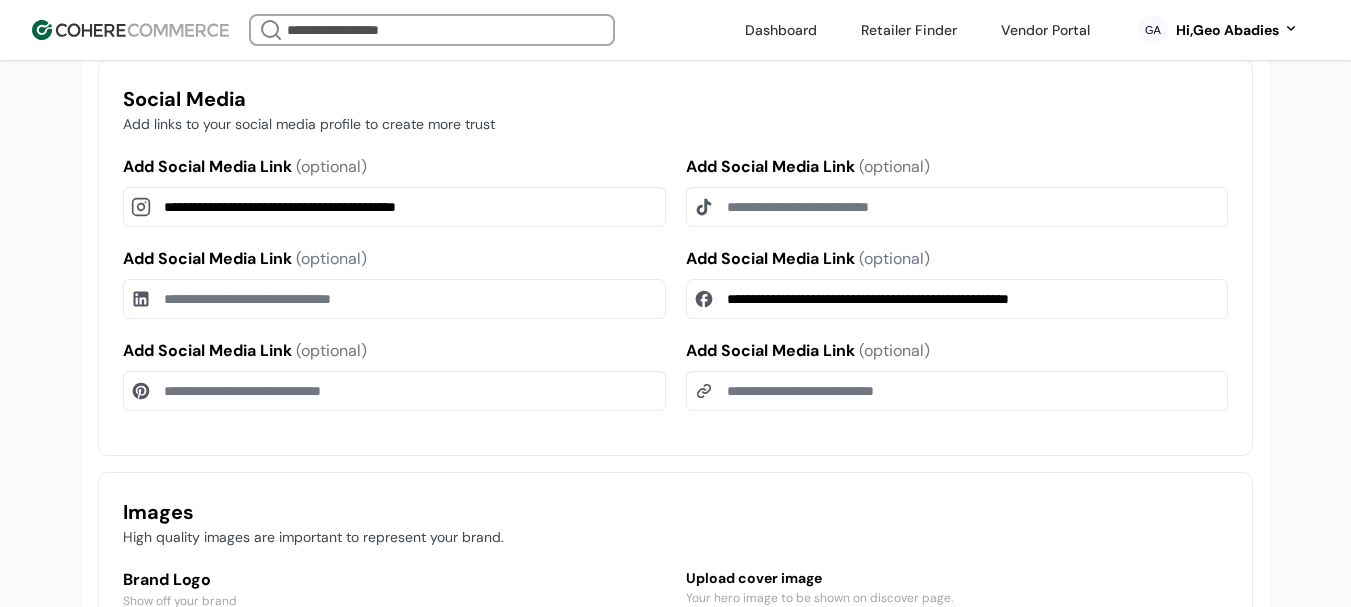 type on "**********" 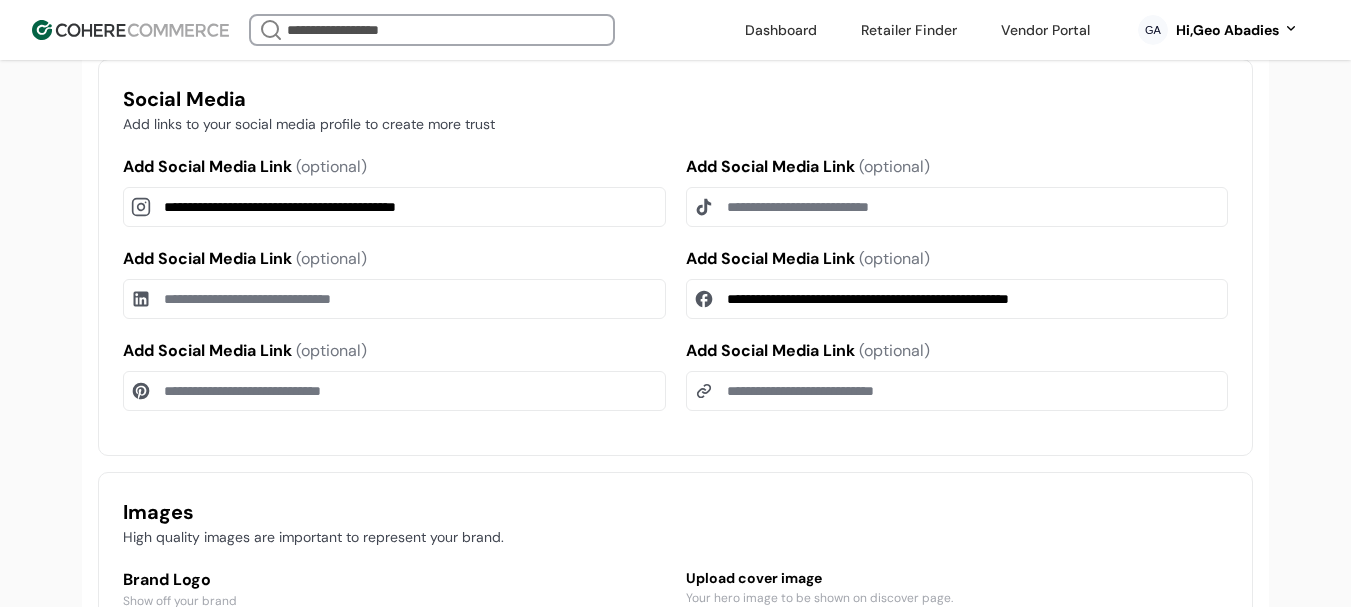 click on "**********" at bounding box center (394, 207) 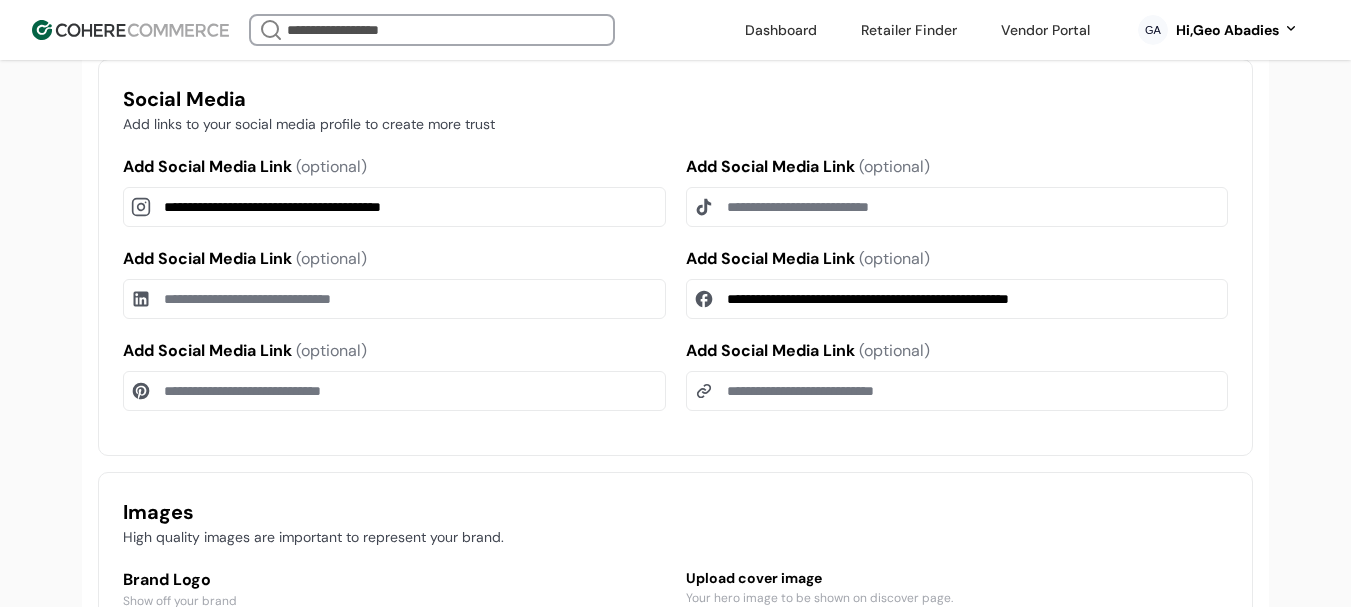 type on "**********" 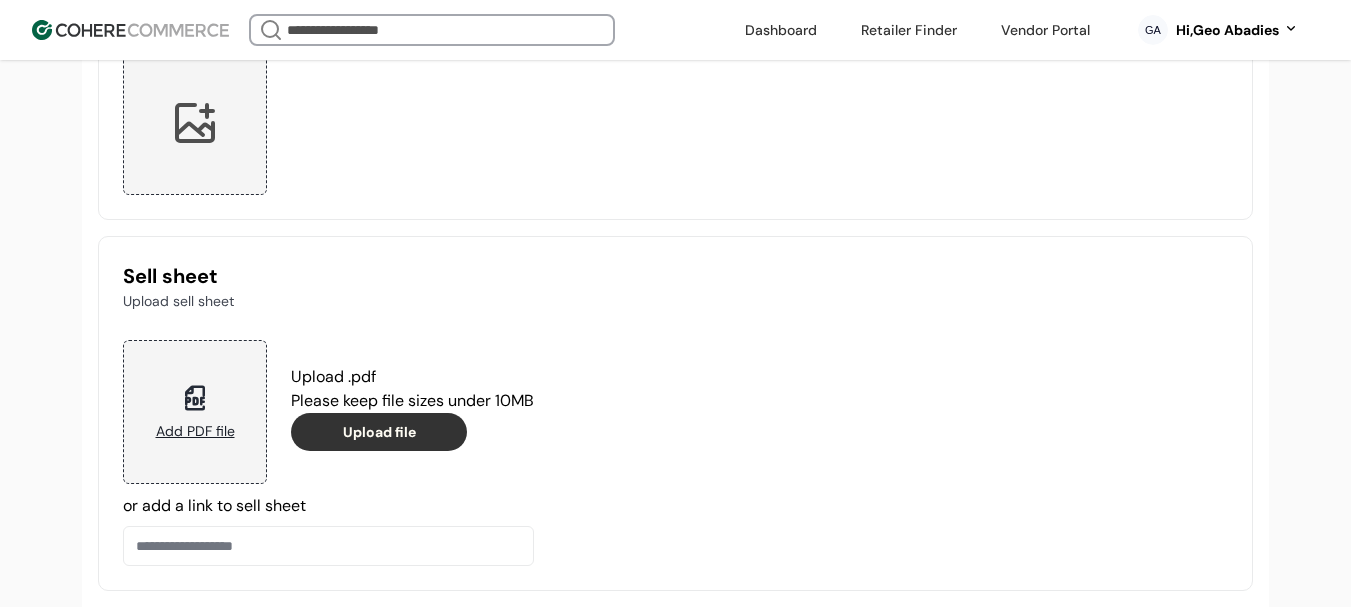 scroll, scrollTop: 2304, scrollLeft: 0, axis: vertical 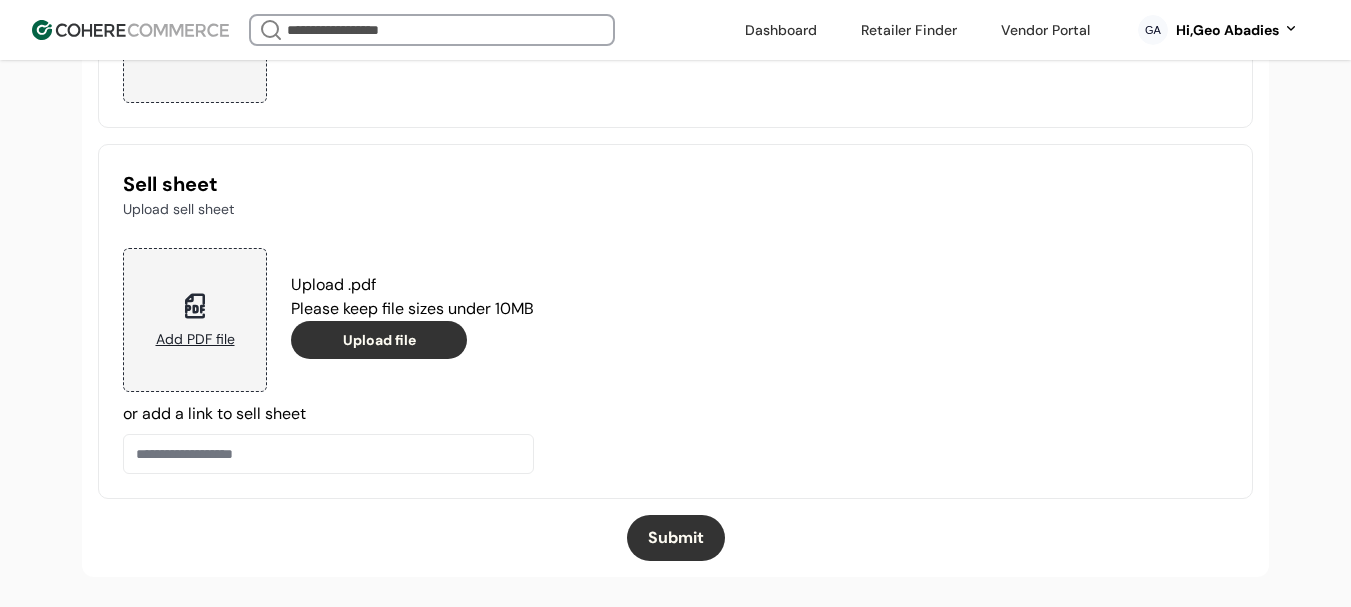 type on "**********" 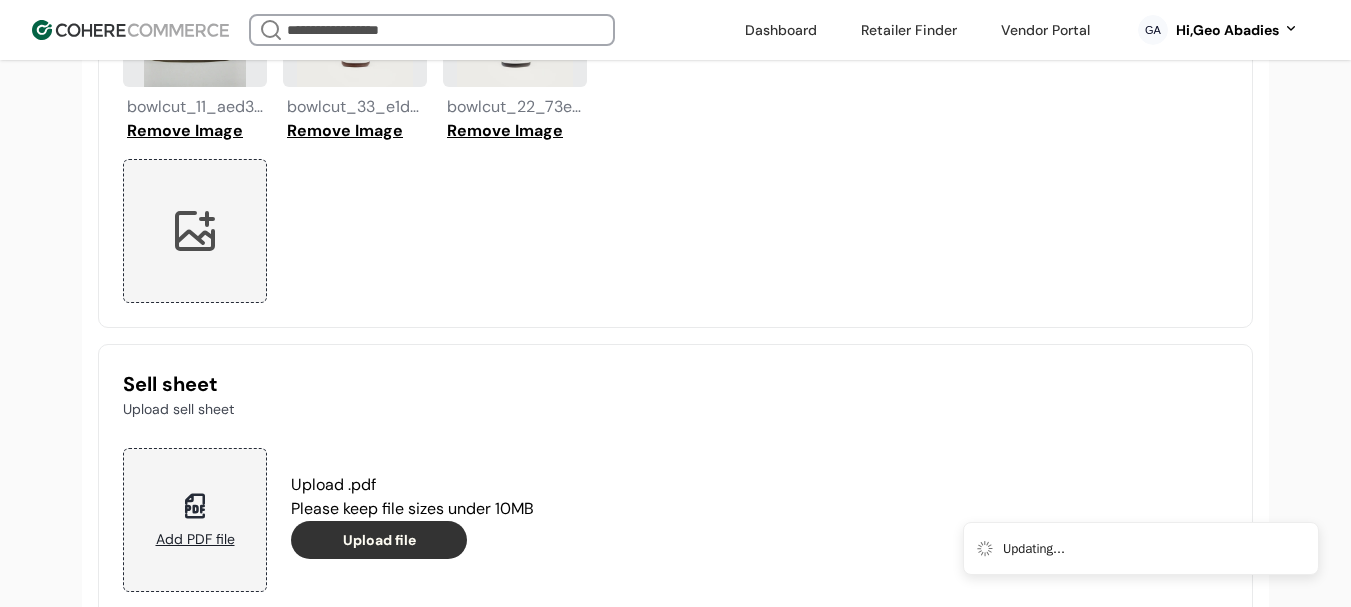 scroll, scrollTop: 1804, scrollLeft: 0, axis: vertical 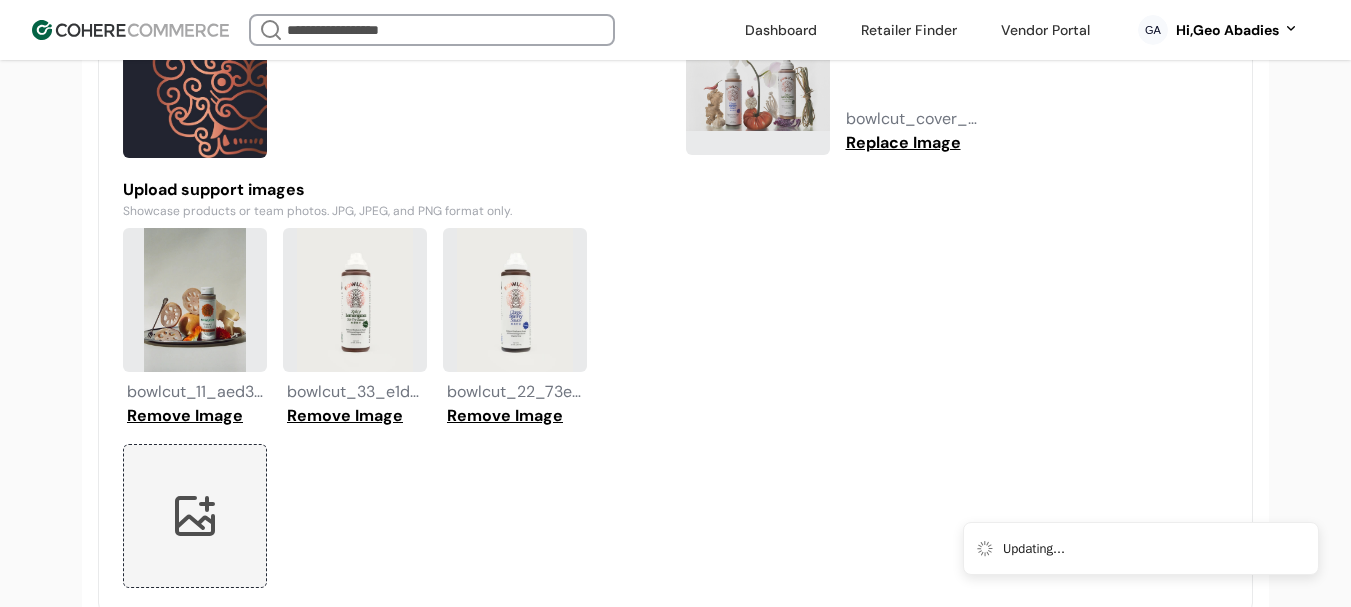 type 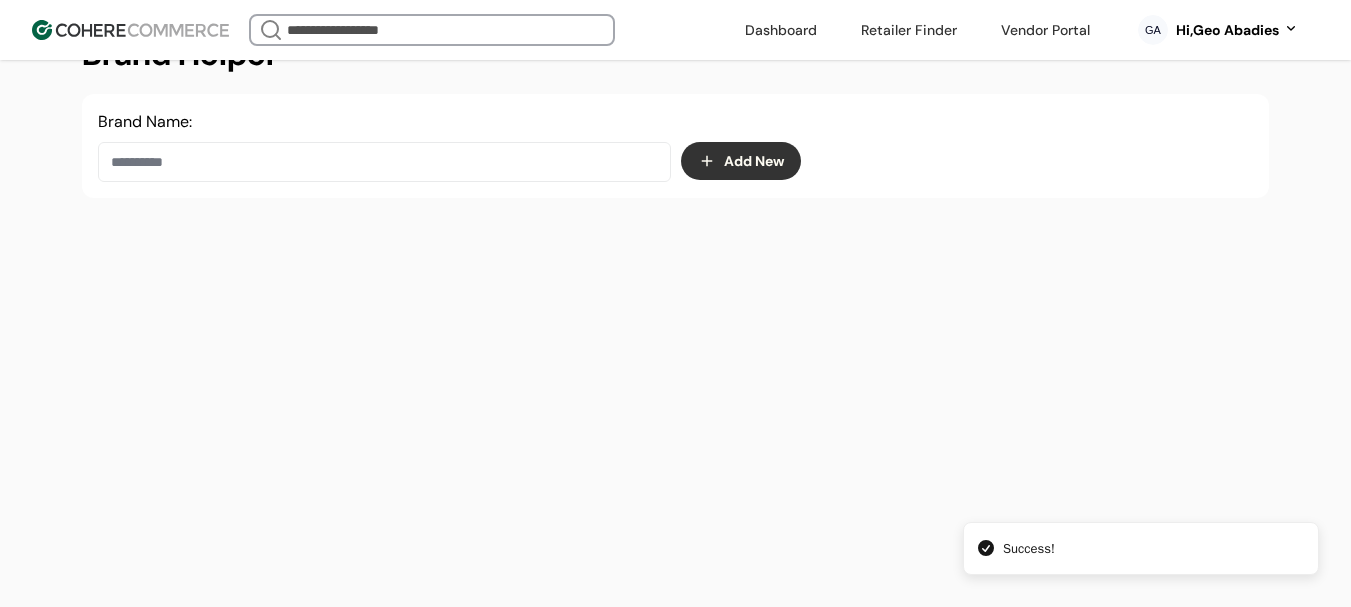 drag, startPoint x: 1179, startPoint y: 24, endPoint x: 1192, endPoint y: 46, distance: 25.553865 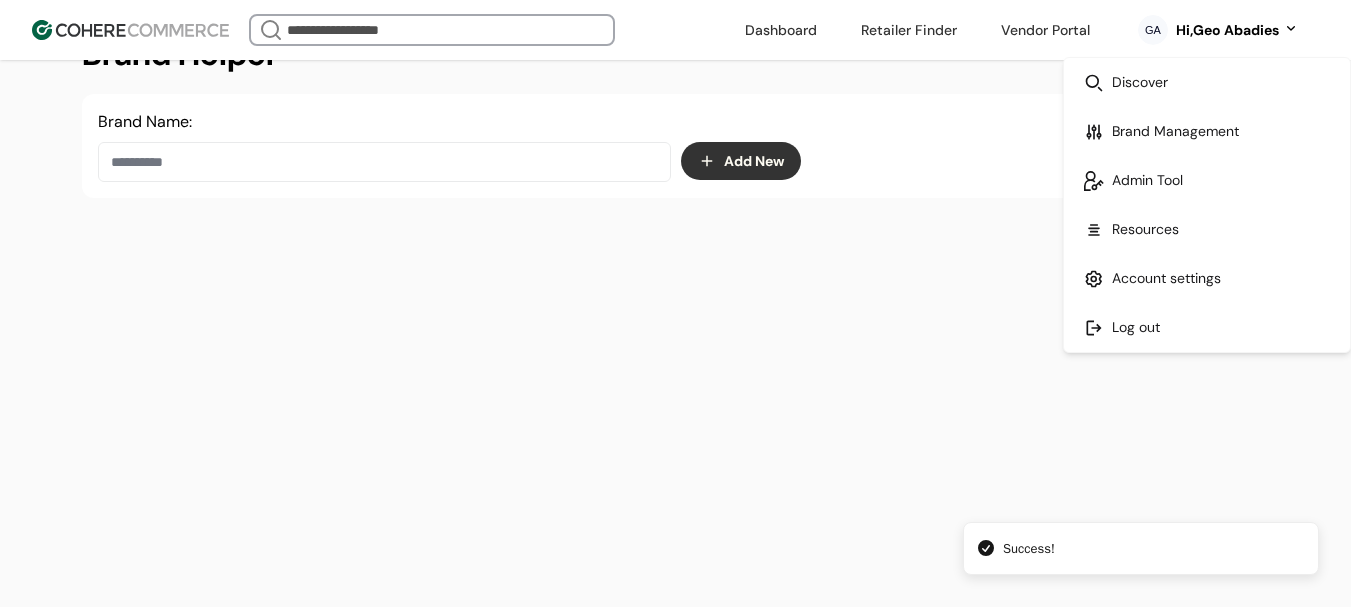 click at bounding box center [1207, 327] 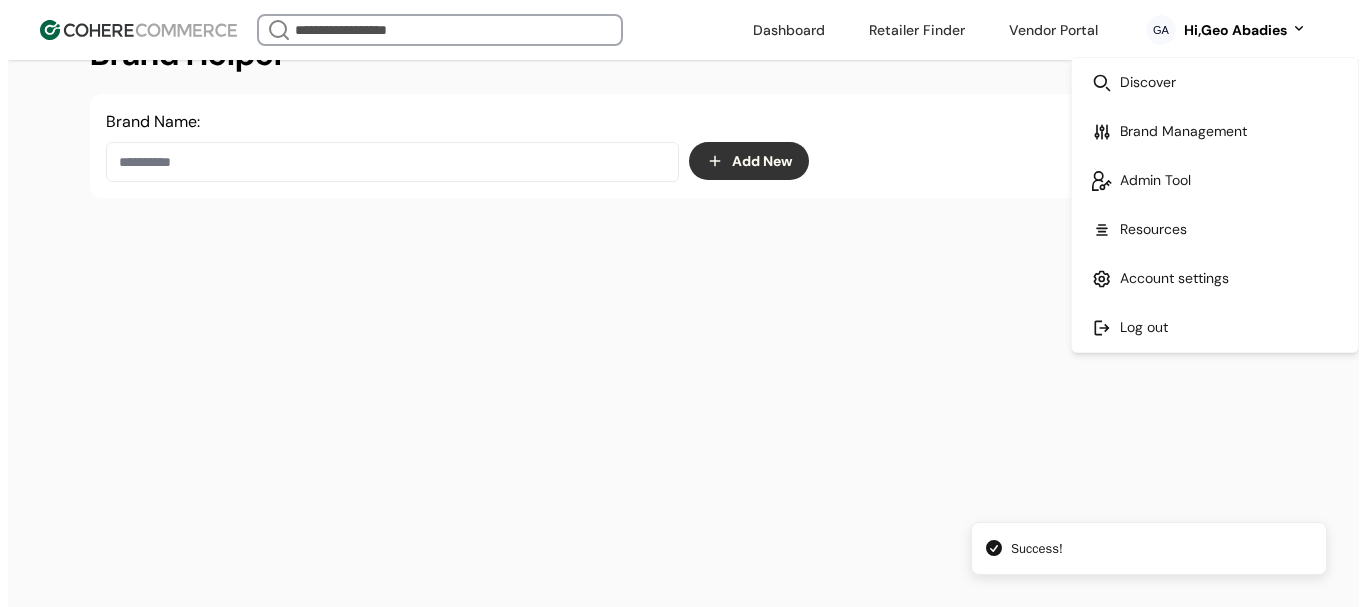 scroll, scrollTop: 0, scrollLeft: 0, axis: both 